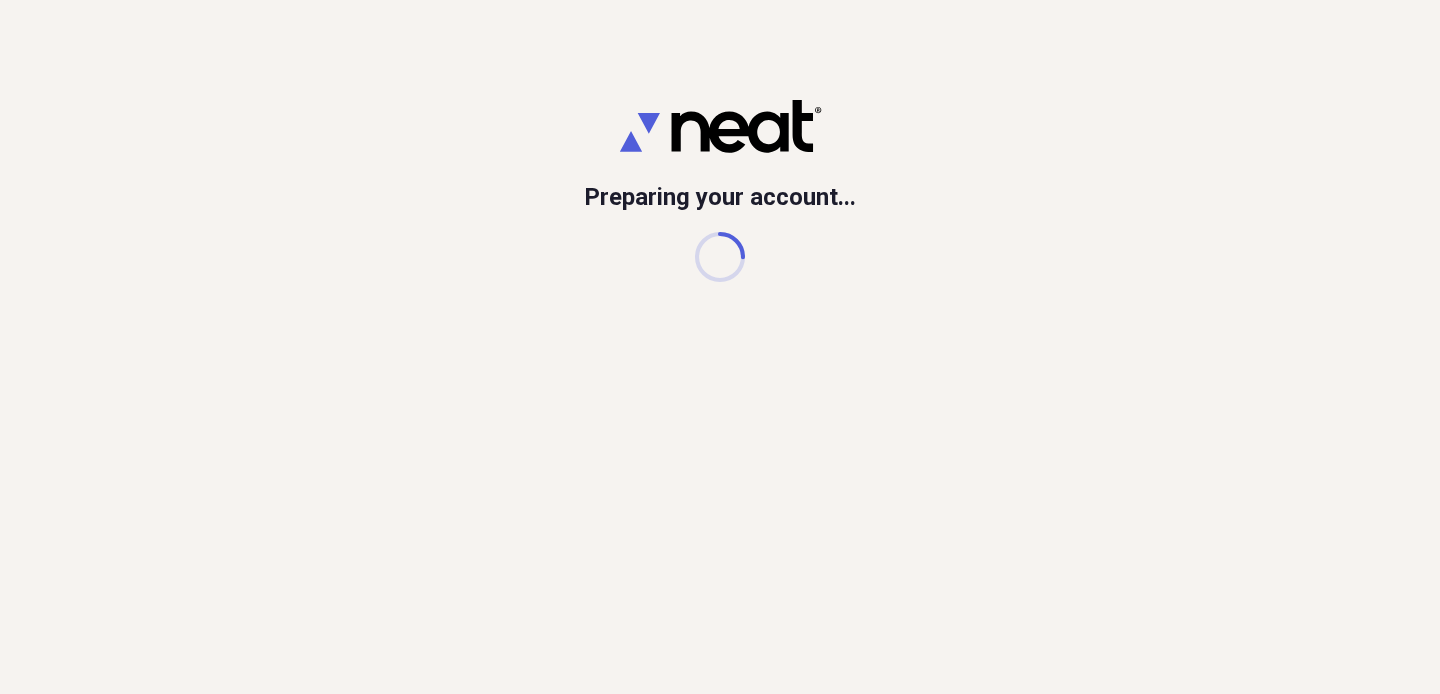 scroll, scrollTop: 0, scrollLeft: 0, axis: both 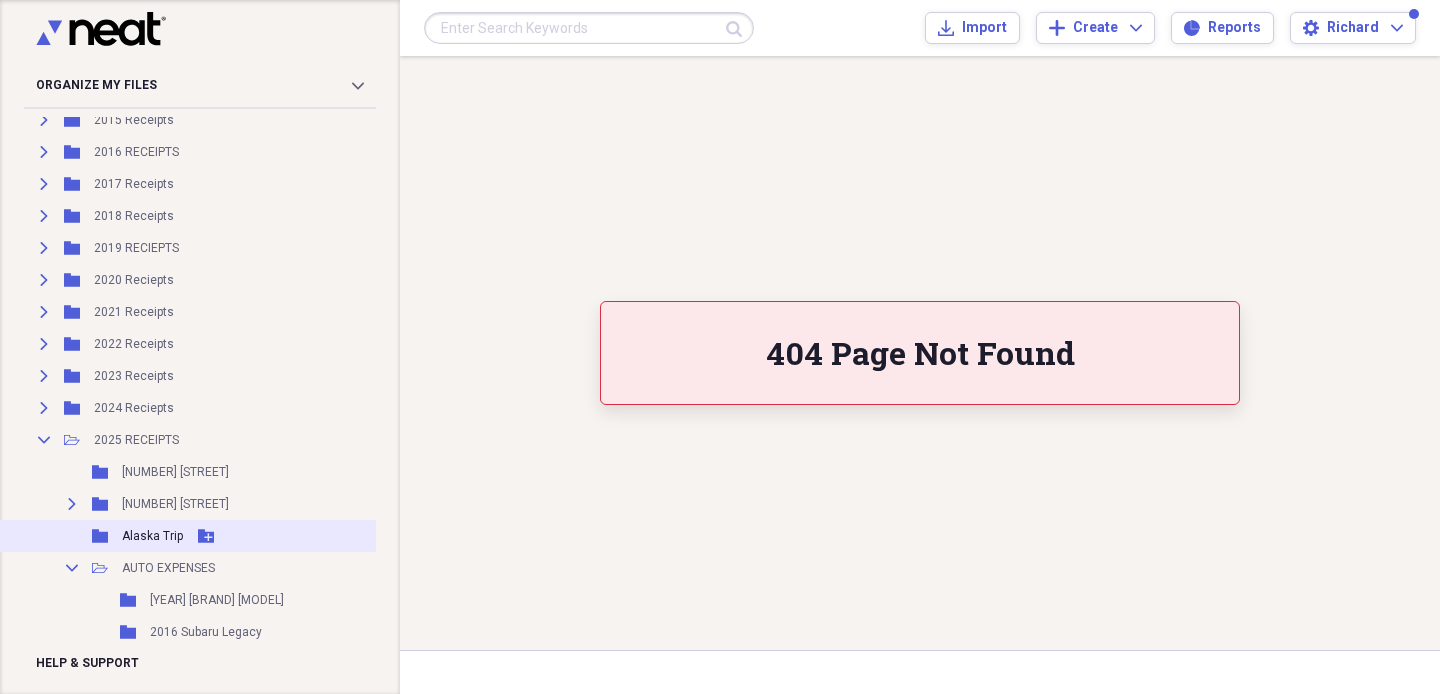 click on "Folder Alaska Trip Add Folder" at bounding box center (205, 536) 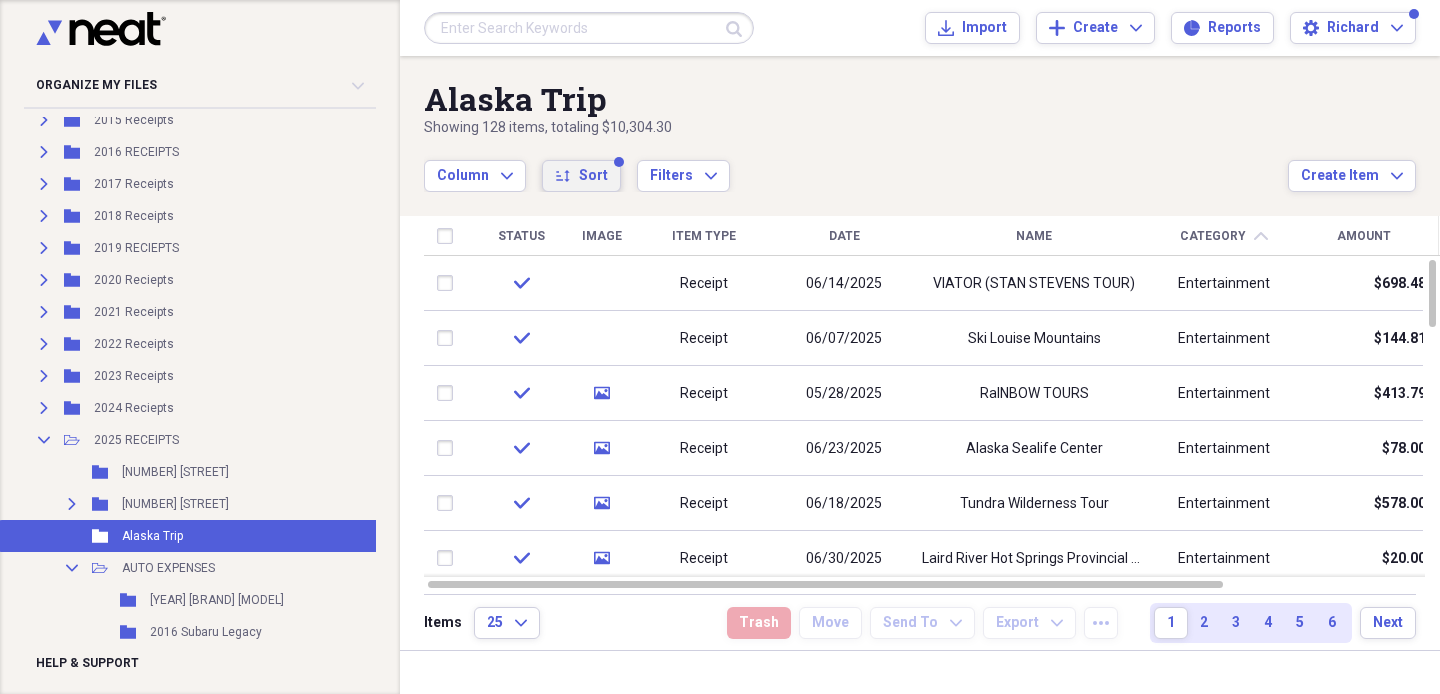 click on "Sort" at bounding box center (593, 176) 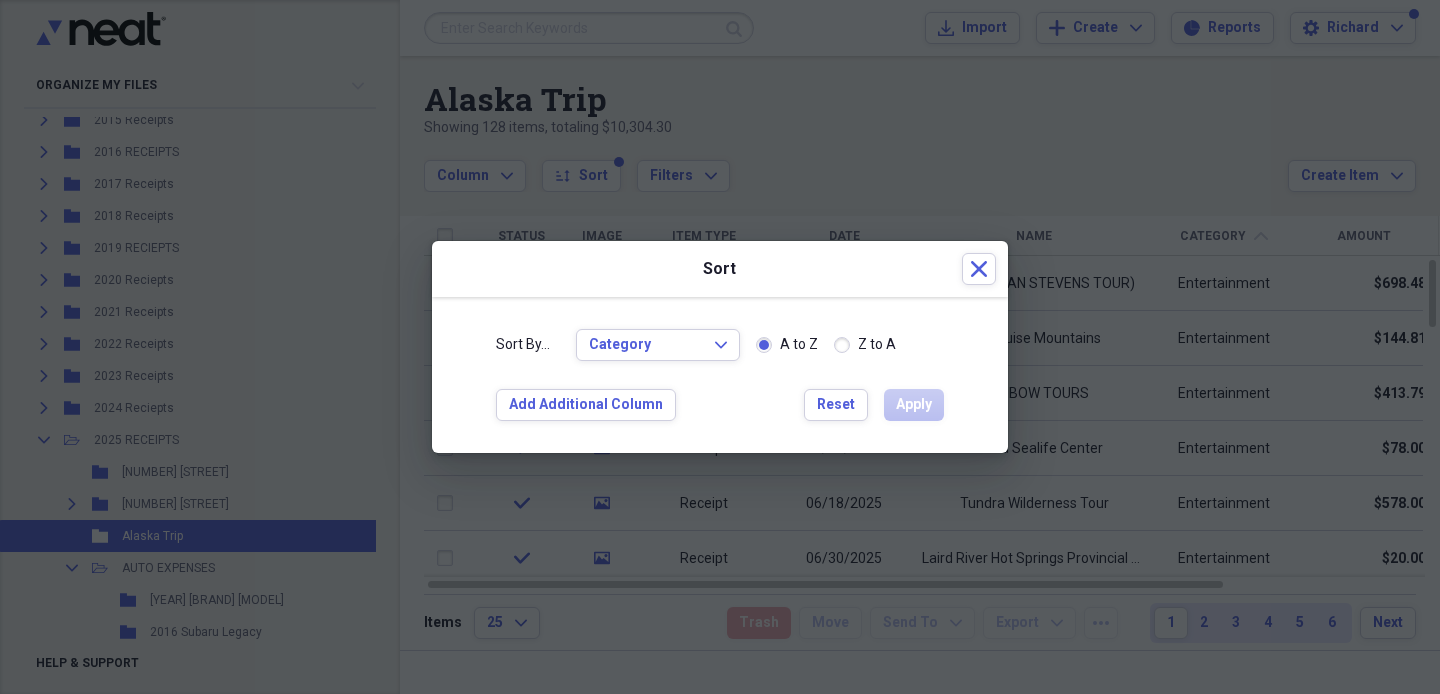 click on "Z to A" at bounding box center (865, 345) 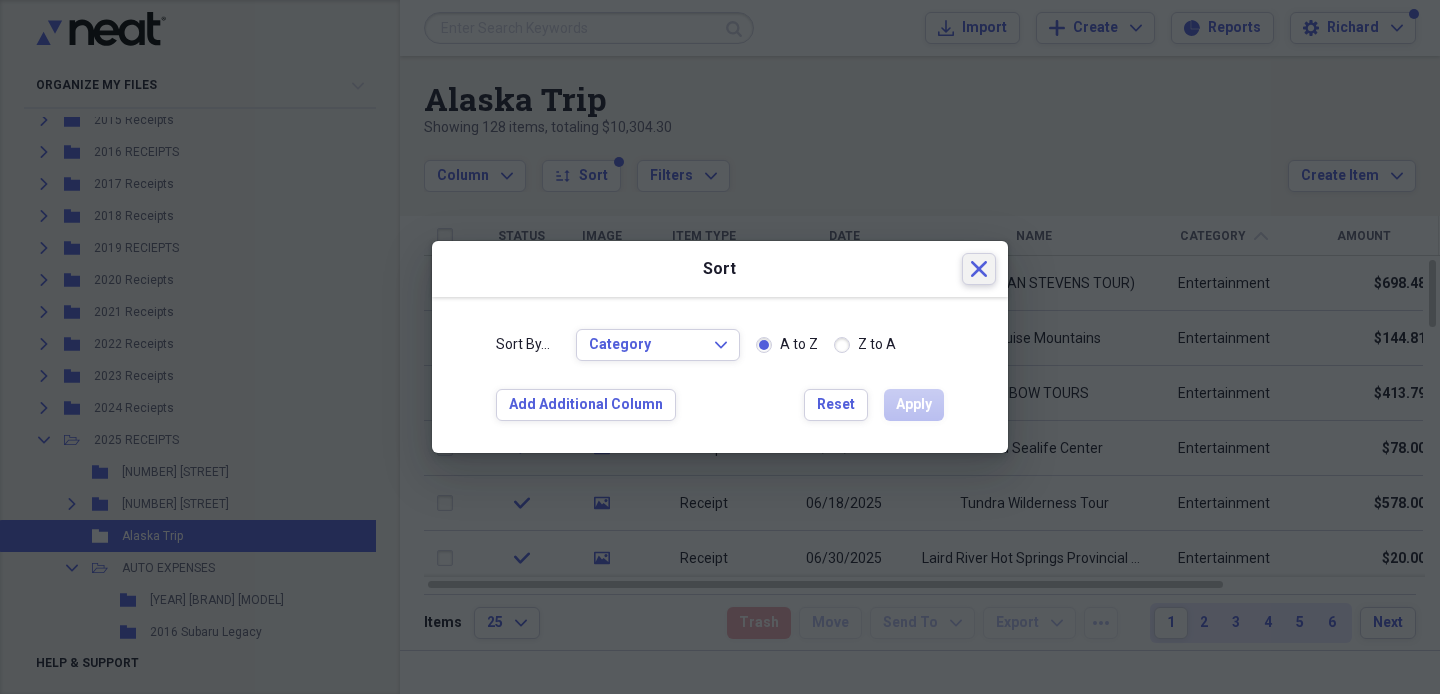 click 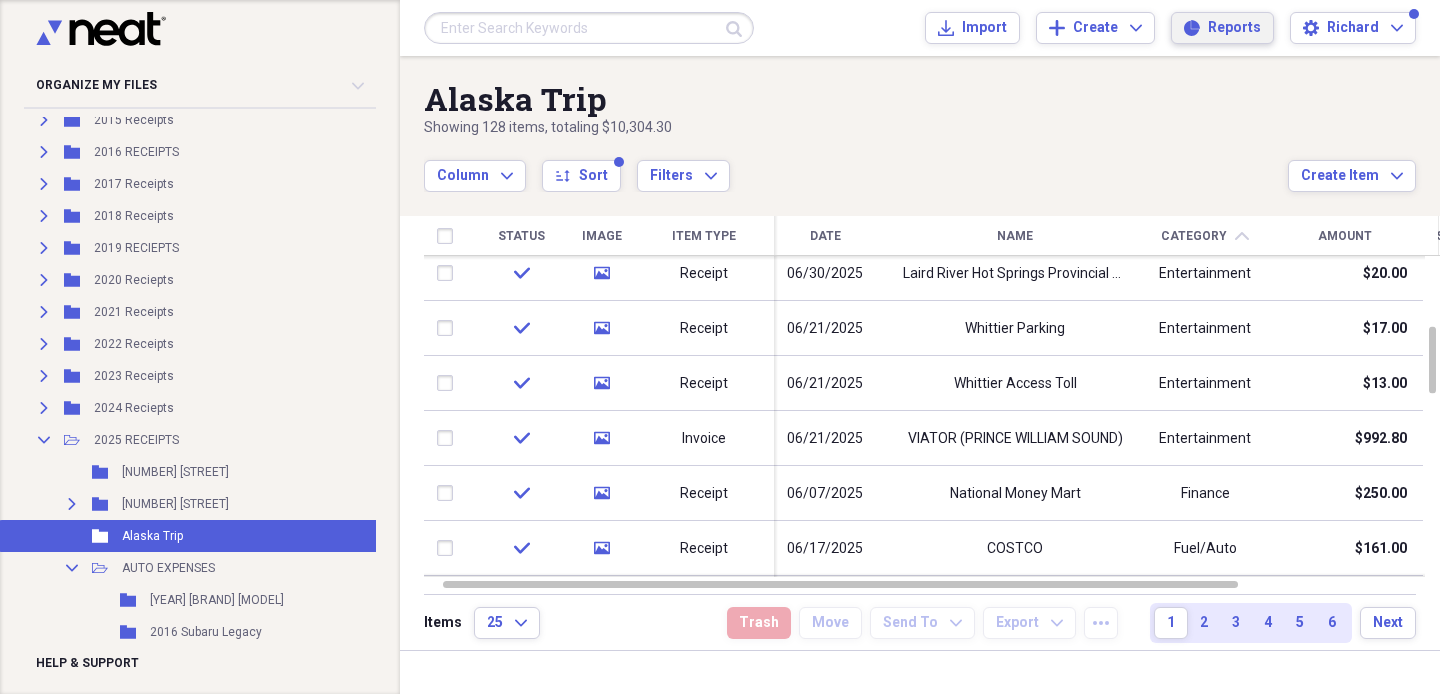 click on "Reports" at bounding box center [1234, 28] 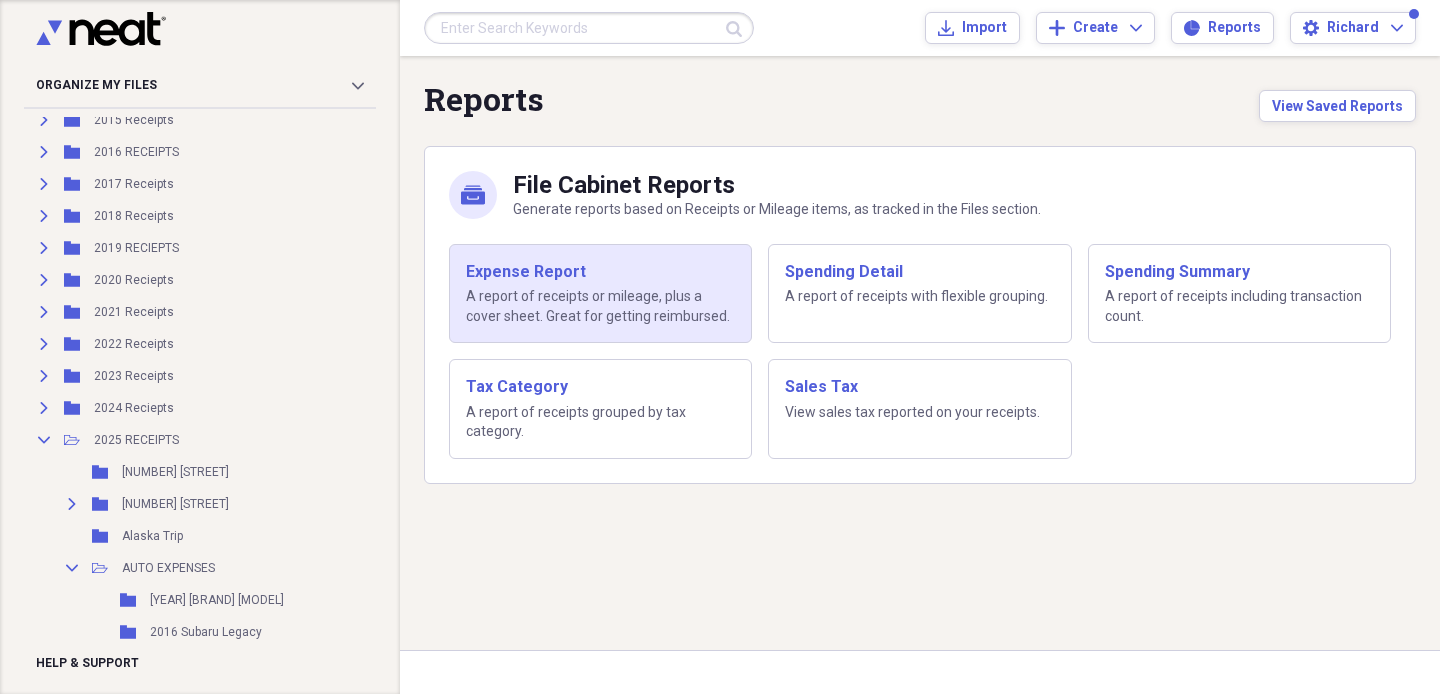 click on "A report of receipts or mileage, plus a cover sheet. Great for getting reimbursed." at bounding box center [600, 306] 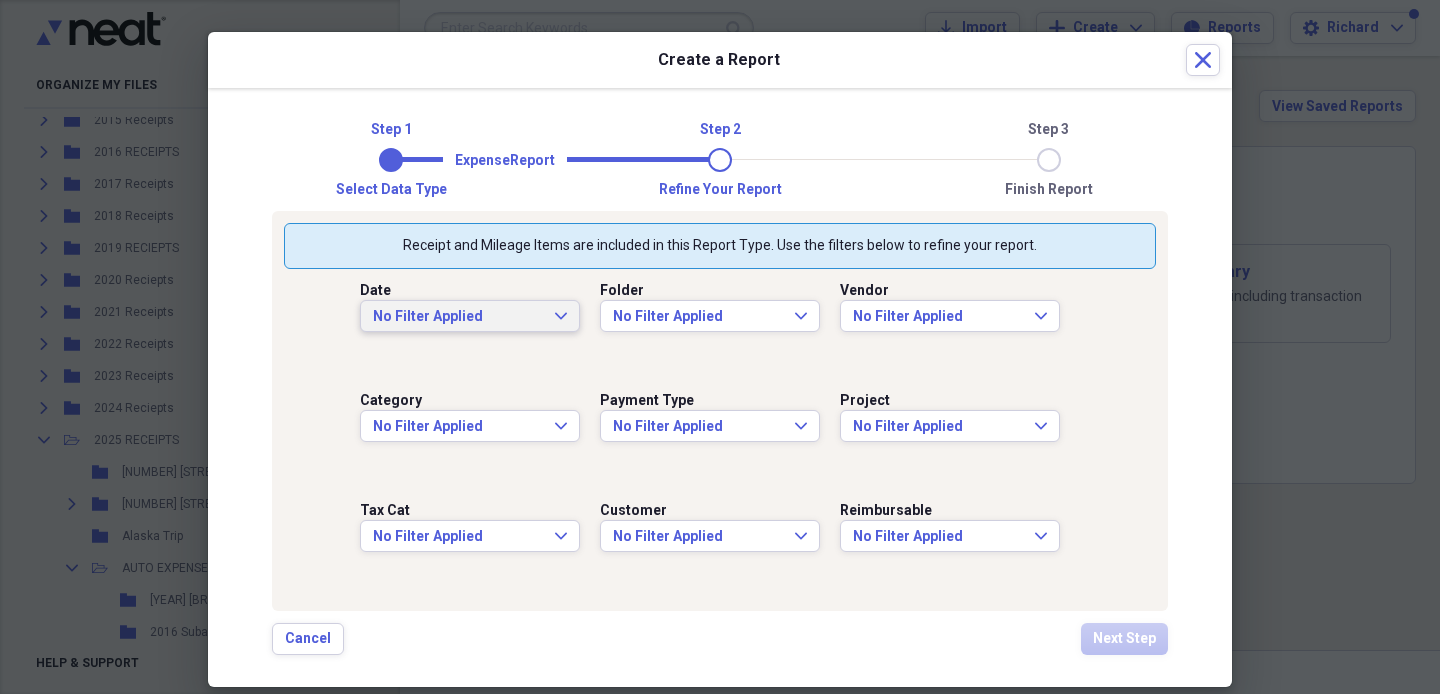 click on "No Filter Applied Expand" at bounding box center (470, 317) 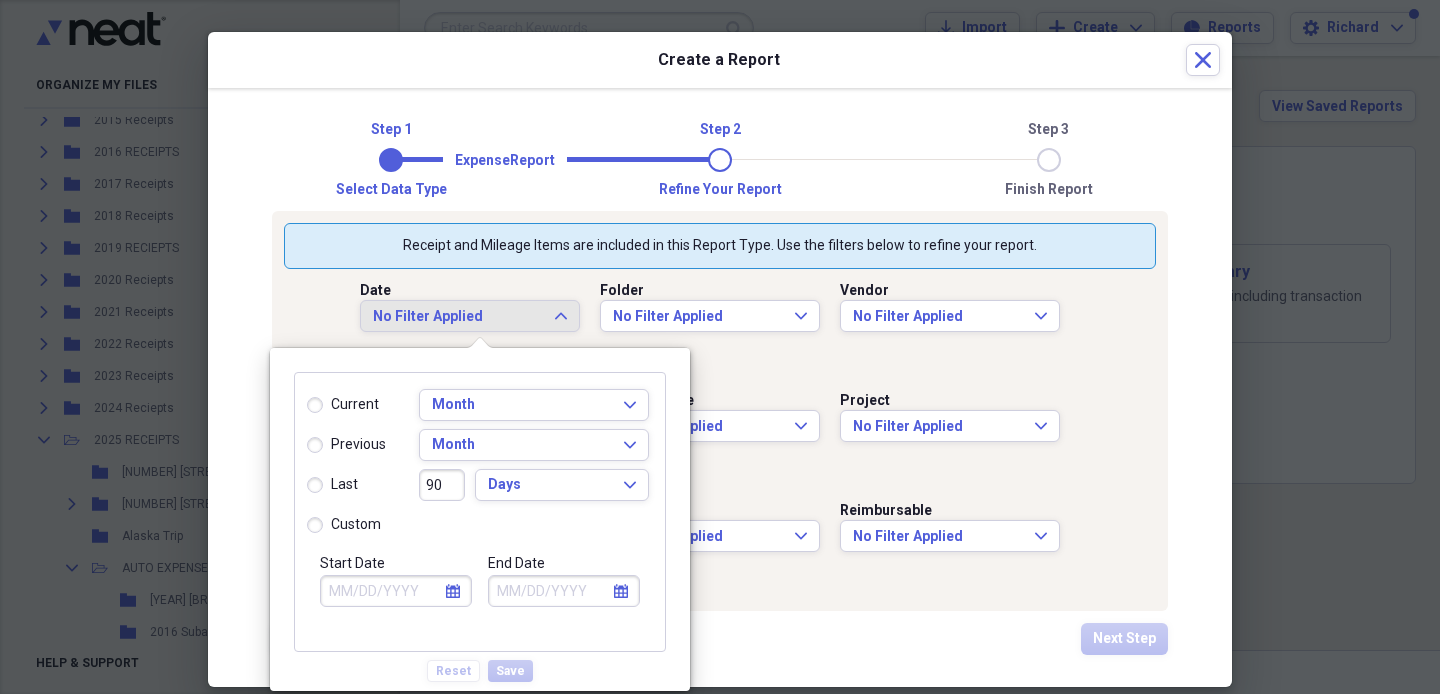 click on "current" at bounding box center [343, 405] 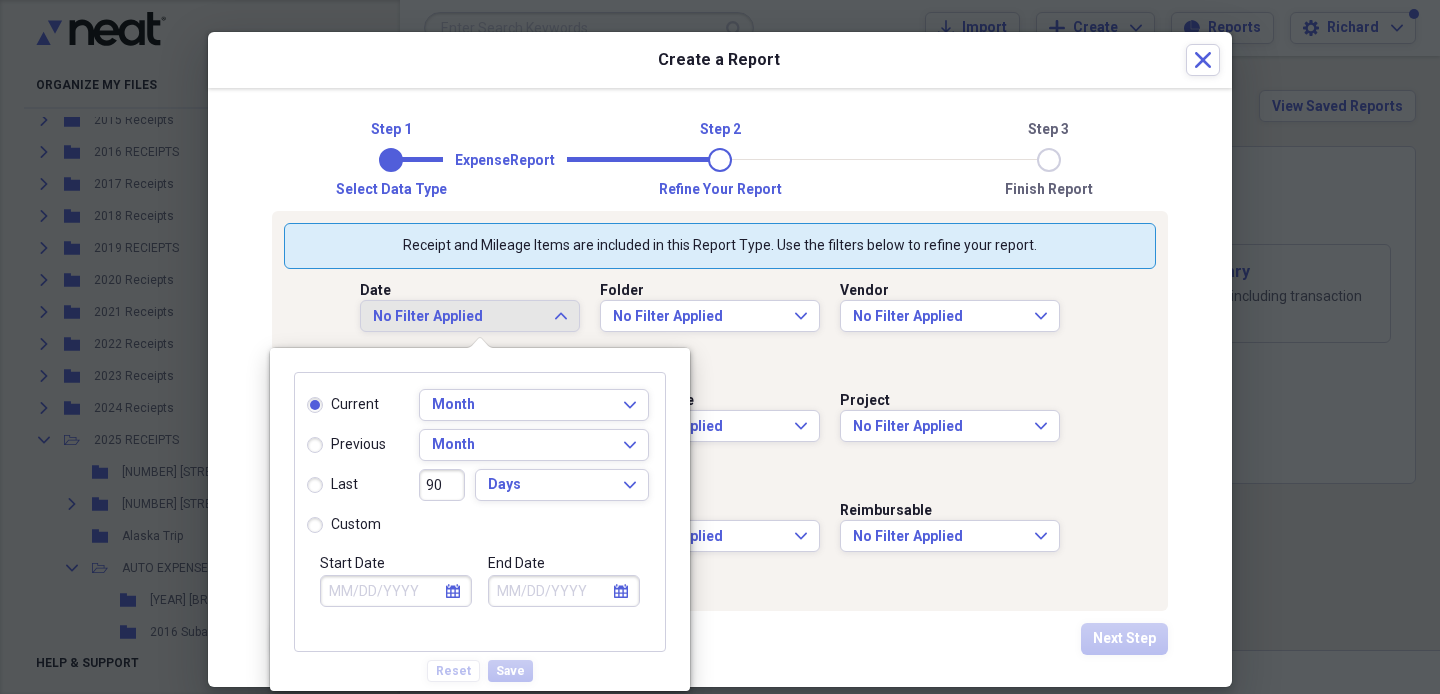 type on "08/01/2025" 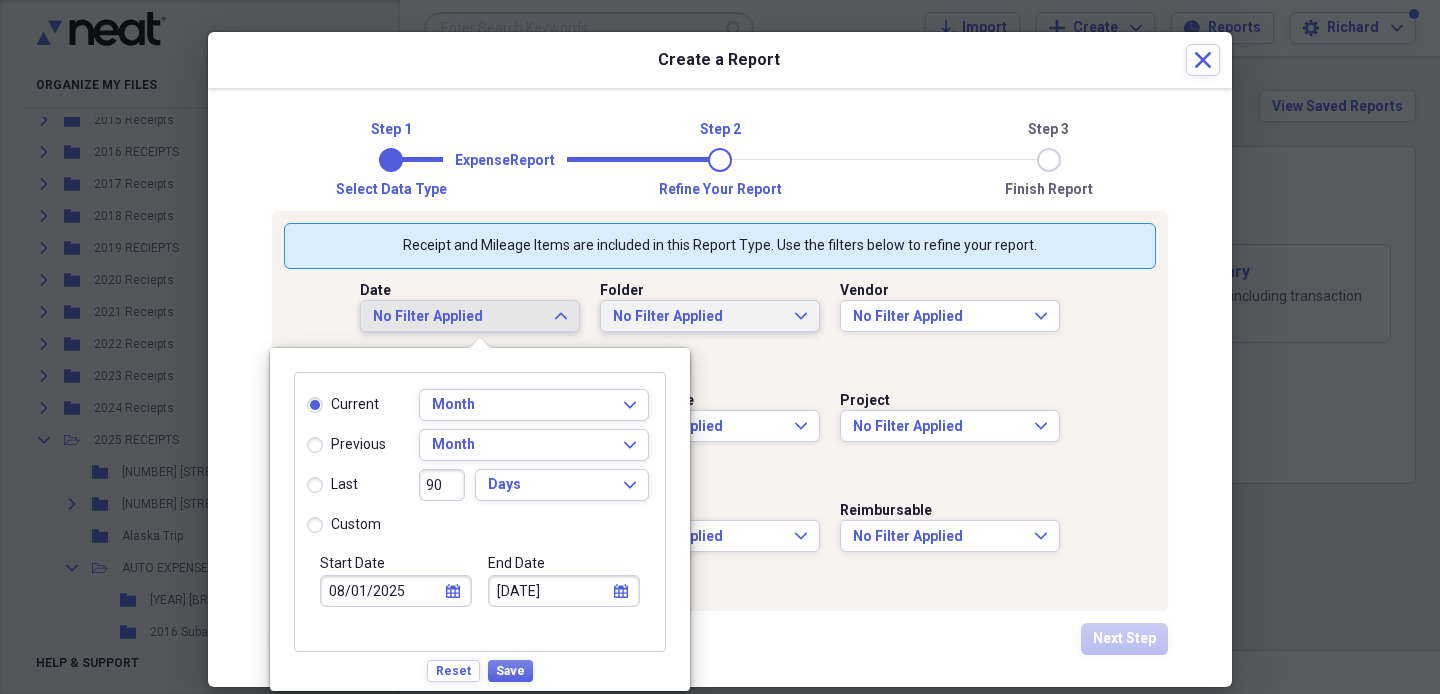 click on "No Filter Applied Expand" at bounding box center [710, 317] 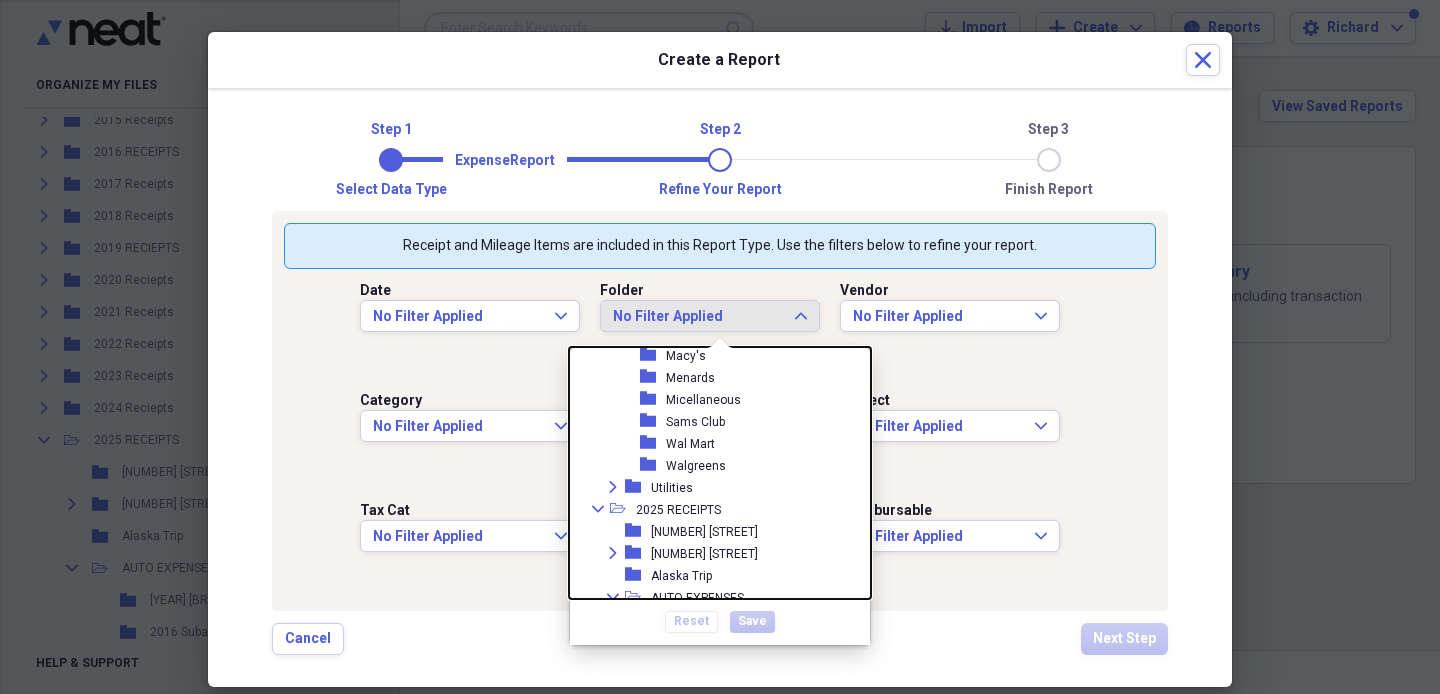 scroll, scrollTop: 1915, scrollLeft: 0, axis: vertical 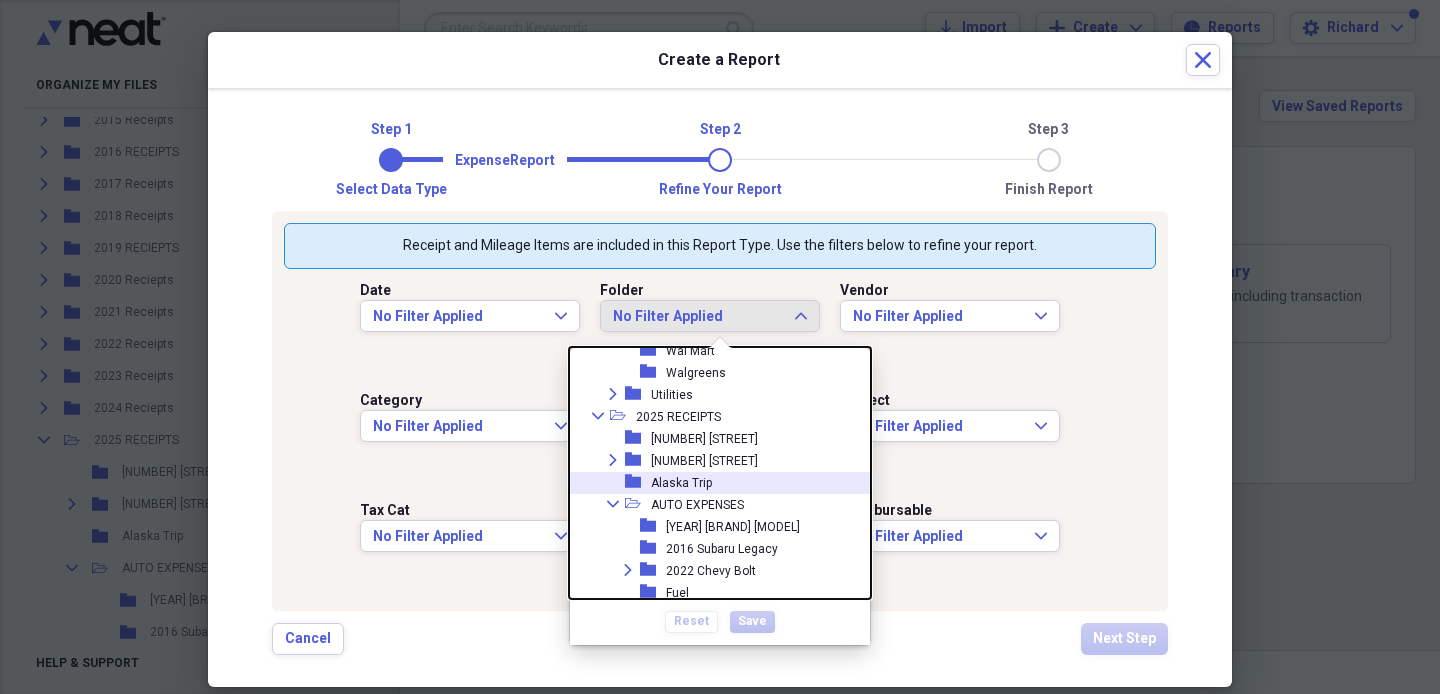 click on "Alaska Trip" at bounding box center [681, 483] 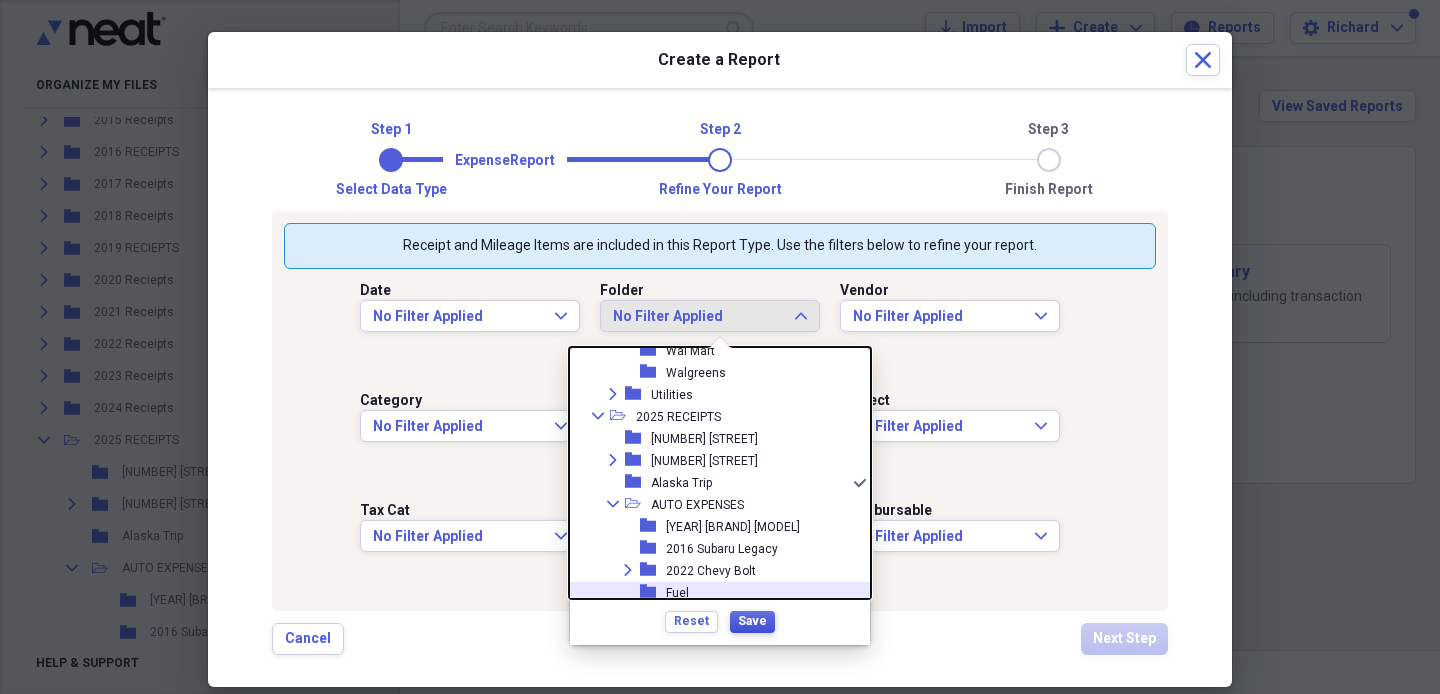 click on "Save" at bounding box center (752, 622) 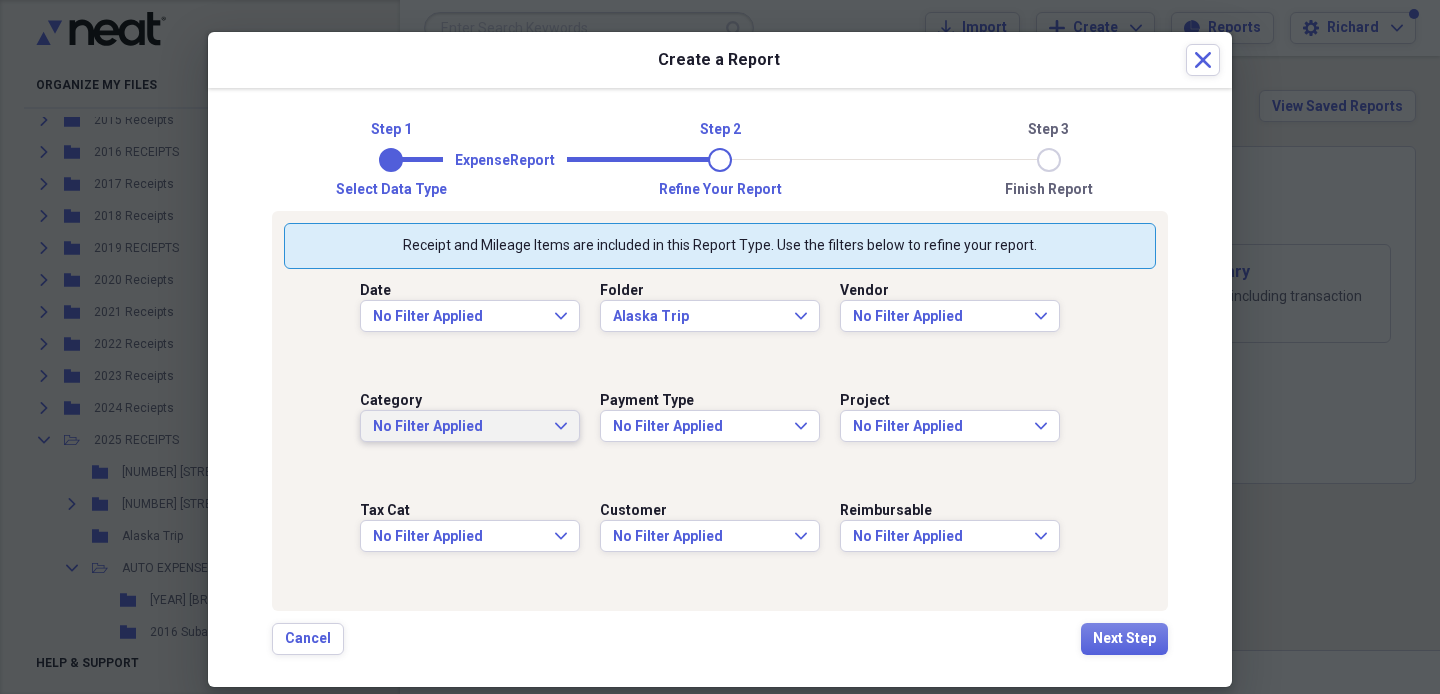 click on "Expand" 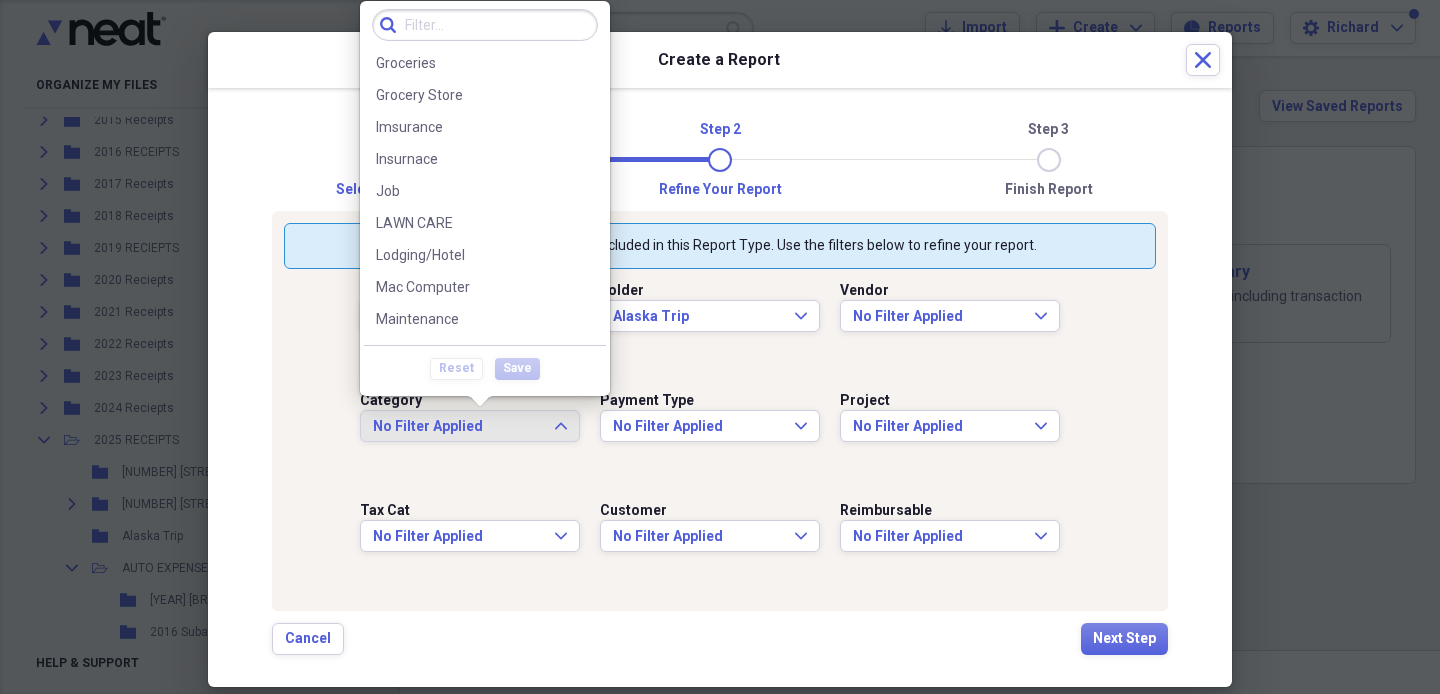 scroll, scrollTop: 518, scrollLeft: 0, axis: vertical 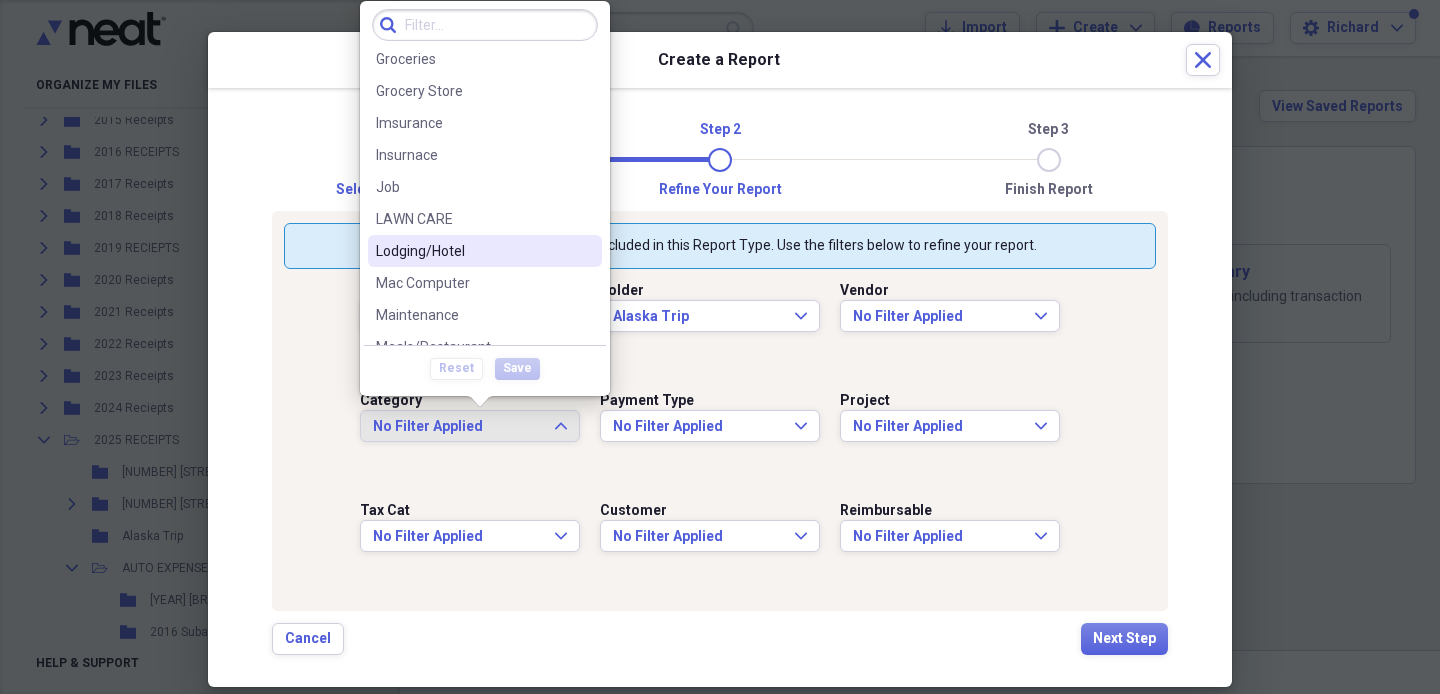 click on "Lodging/Hotel" at bounding box center [473, 251] 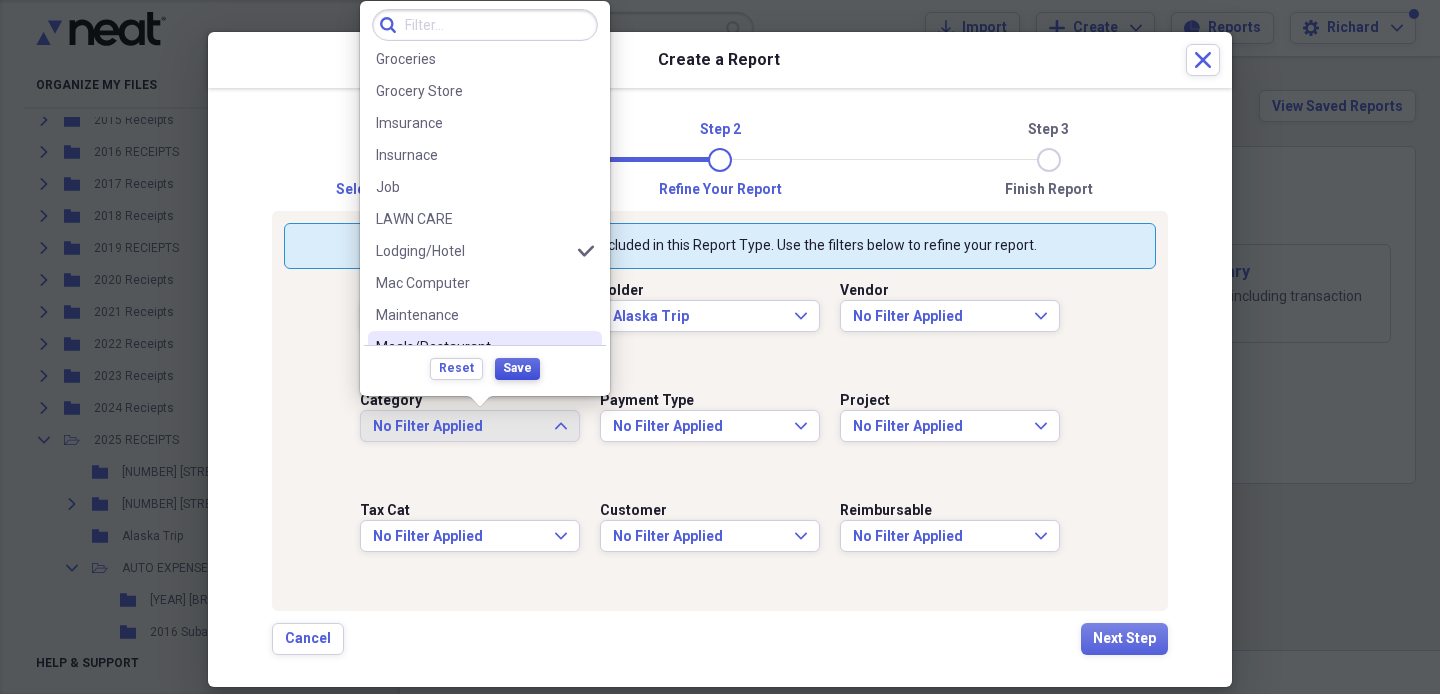 click on "Save" at bounding box center [517, 368] 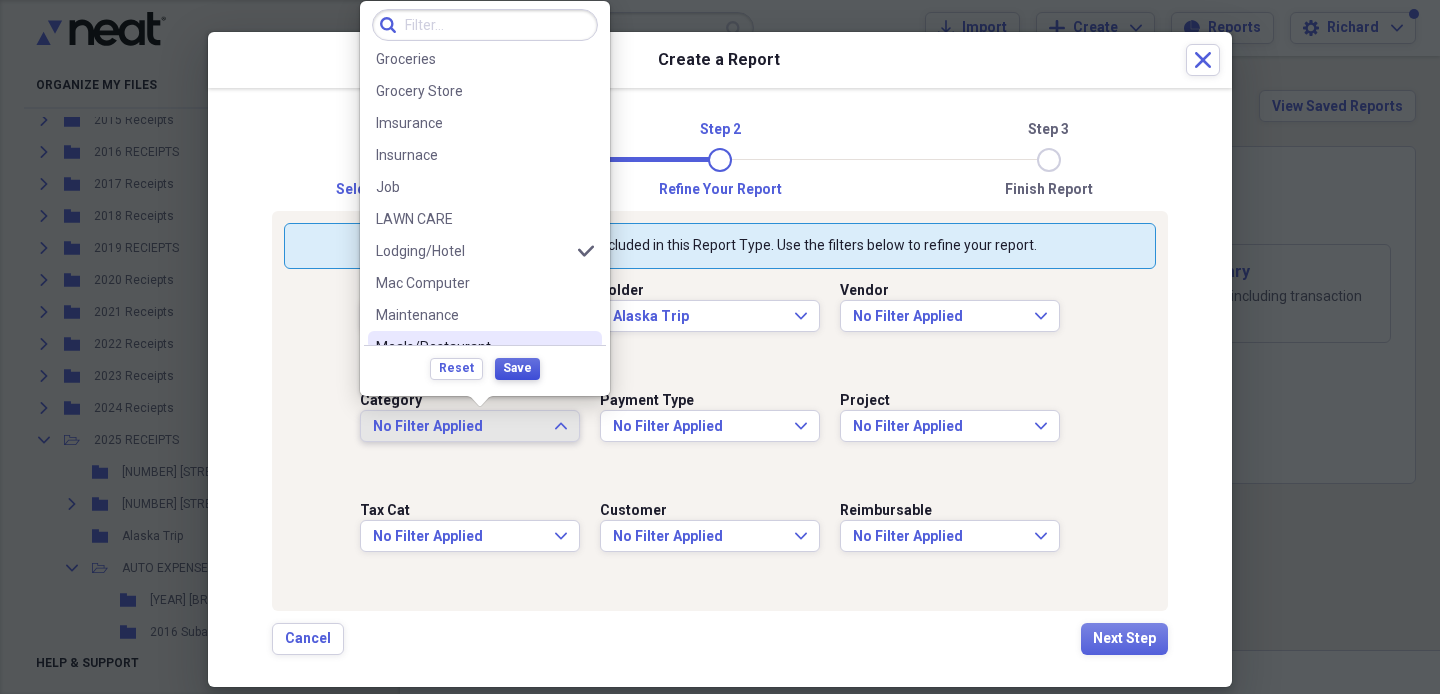 scroll, scrollTop: 0, scrollLeft: 0, axis: both 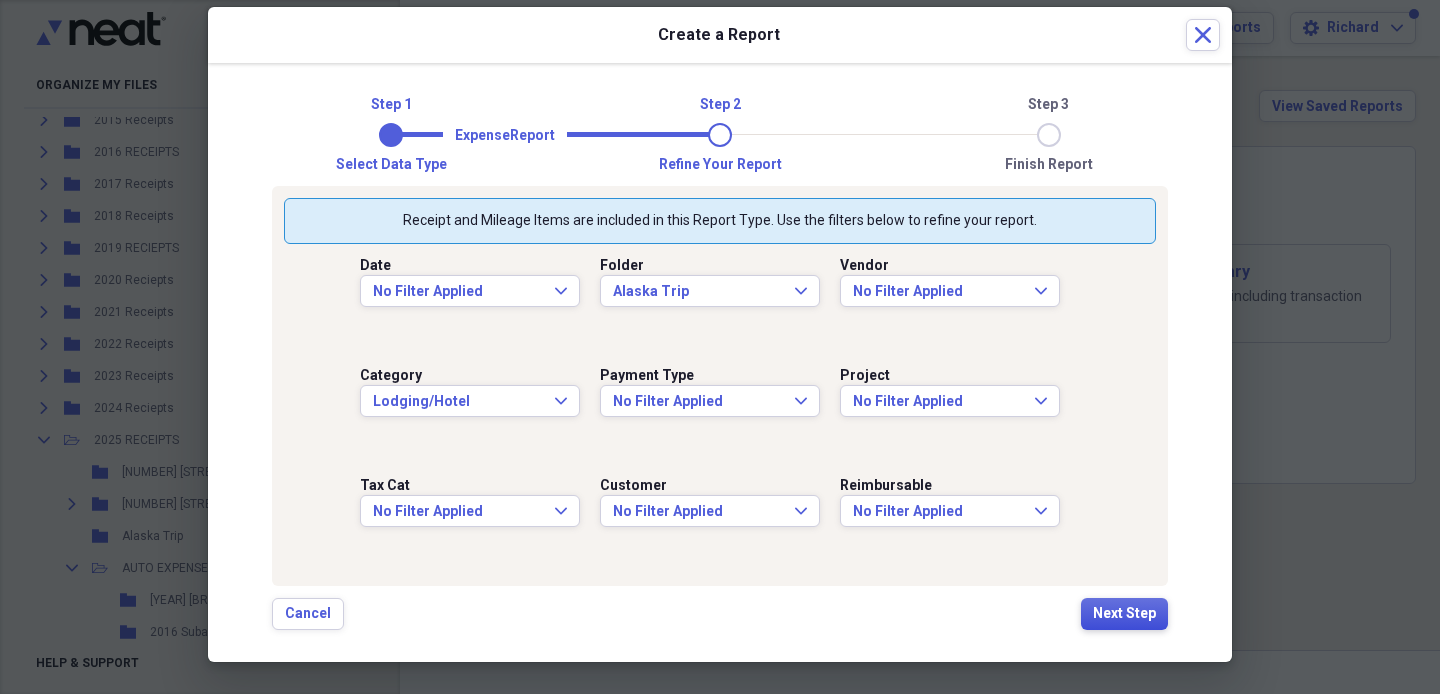 click on "Next Step" at bounding box center [1124, 614] 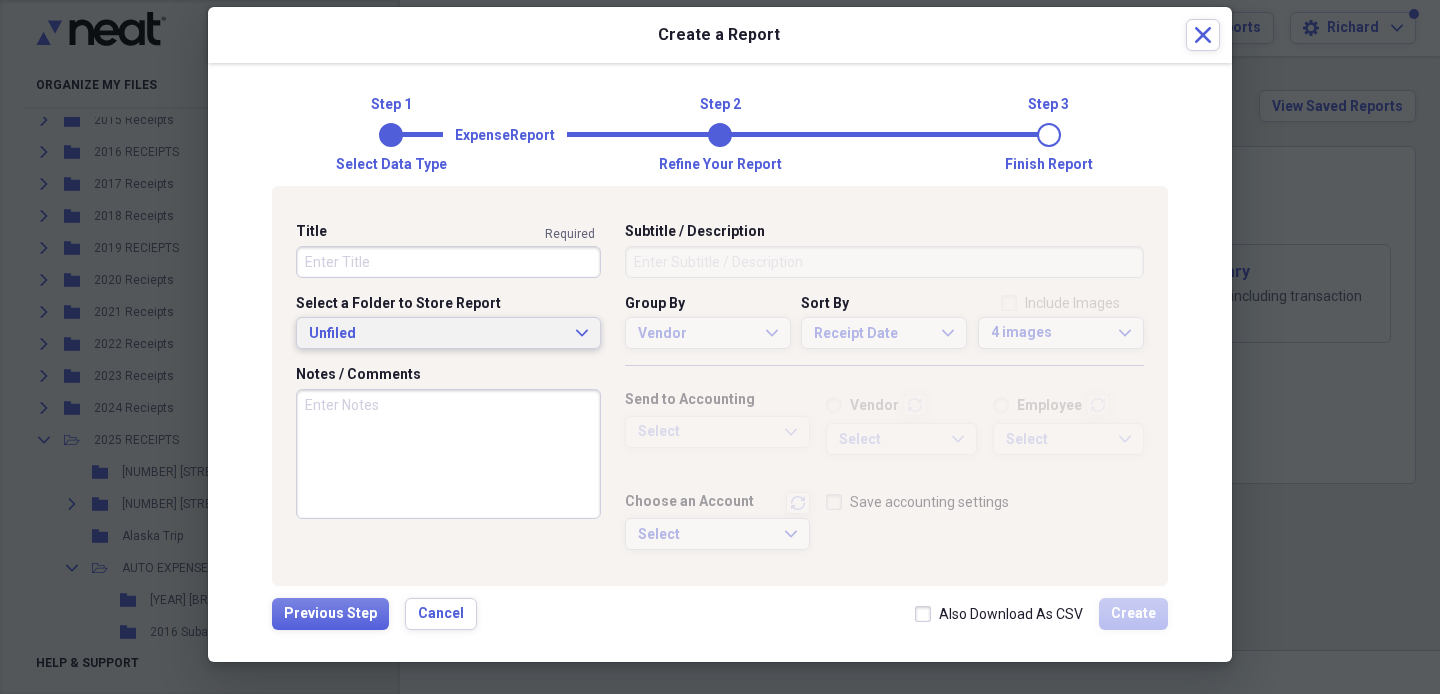click on "Expand" 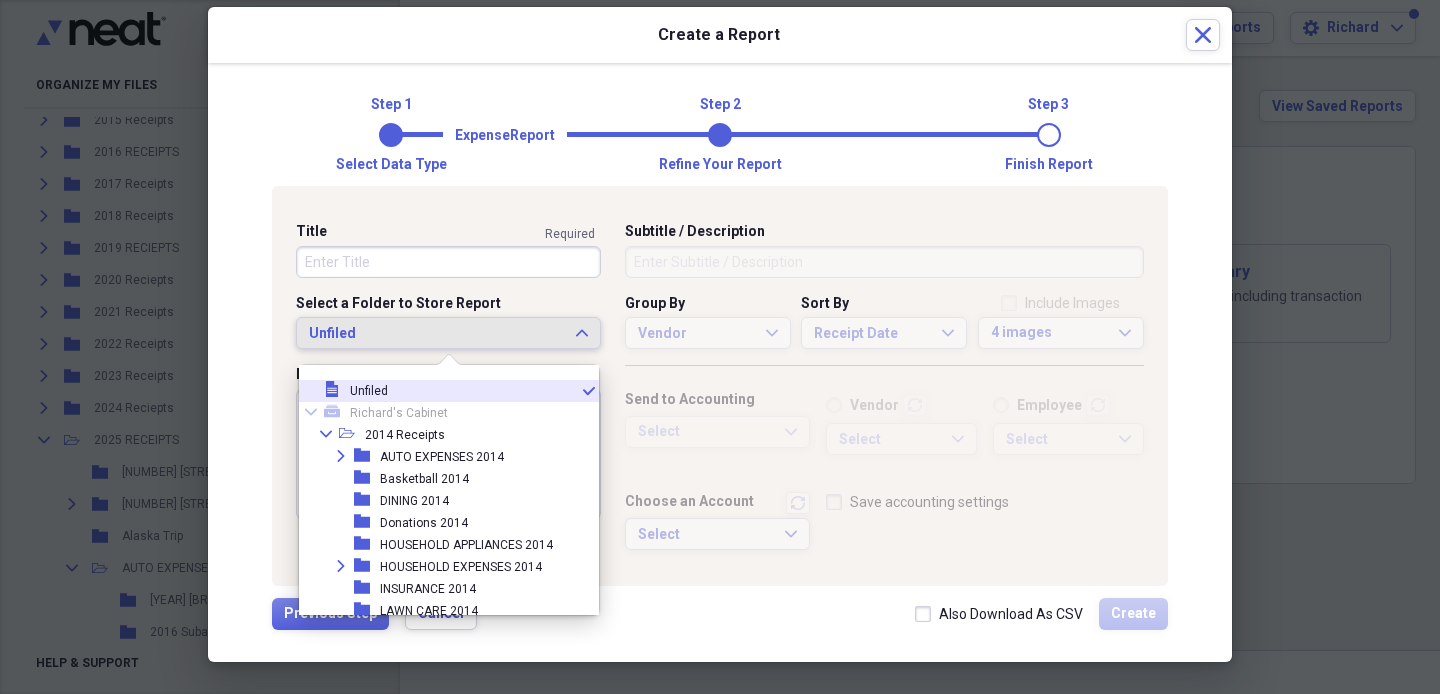 click on "Expand" 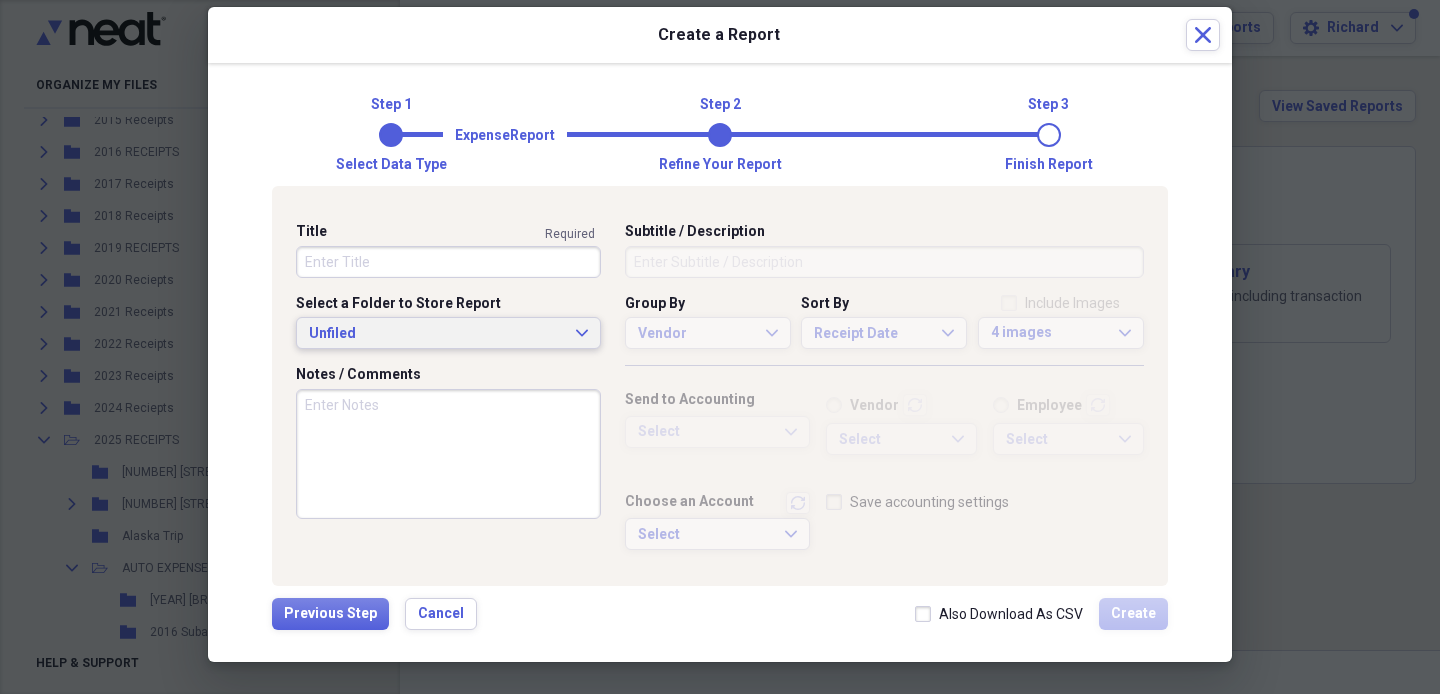 click on "Unfiled" at bounding box center (436, 334) 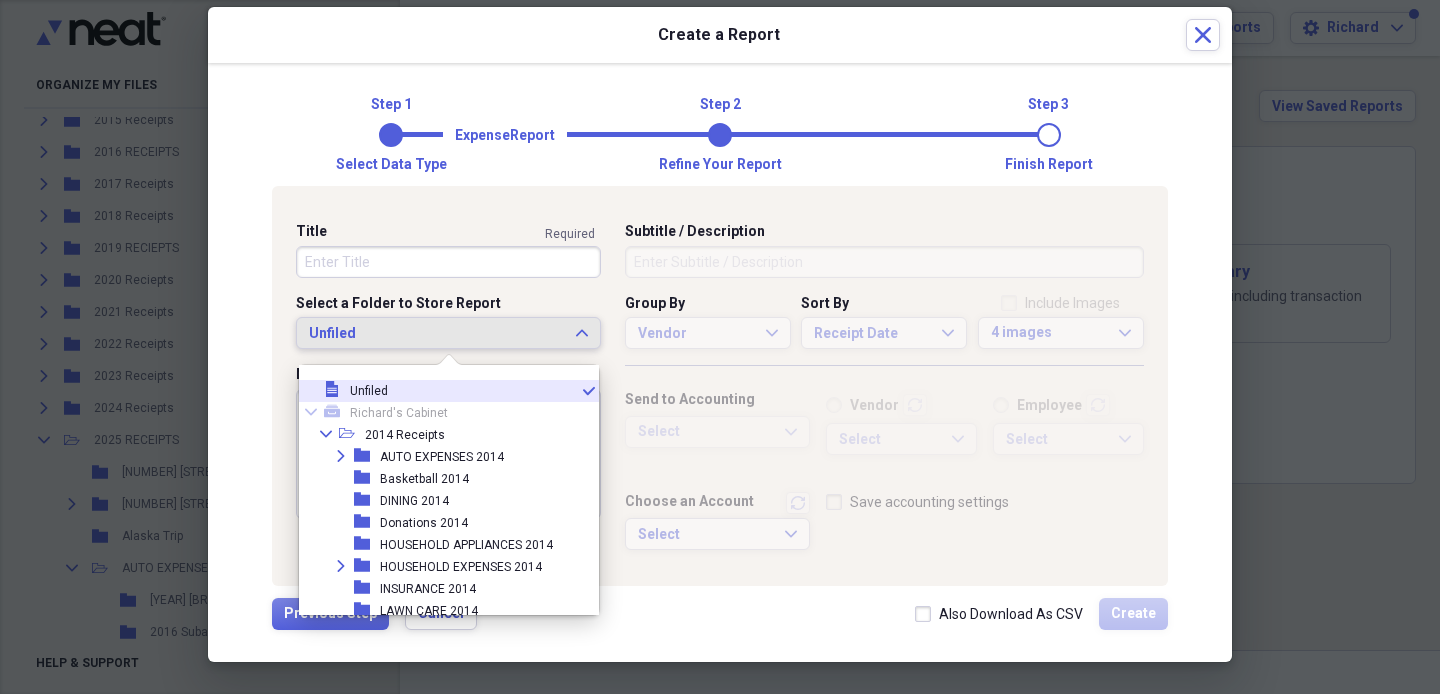 click on "Unfiled" at bounding box center (436, 334) 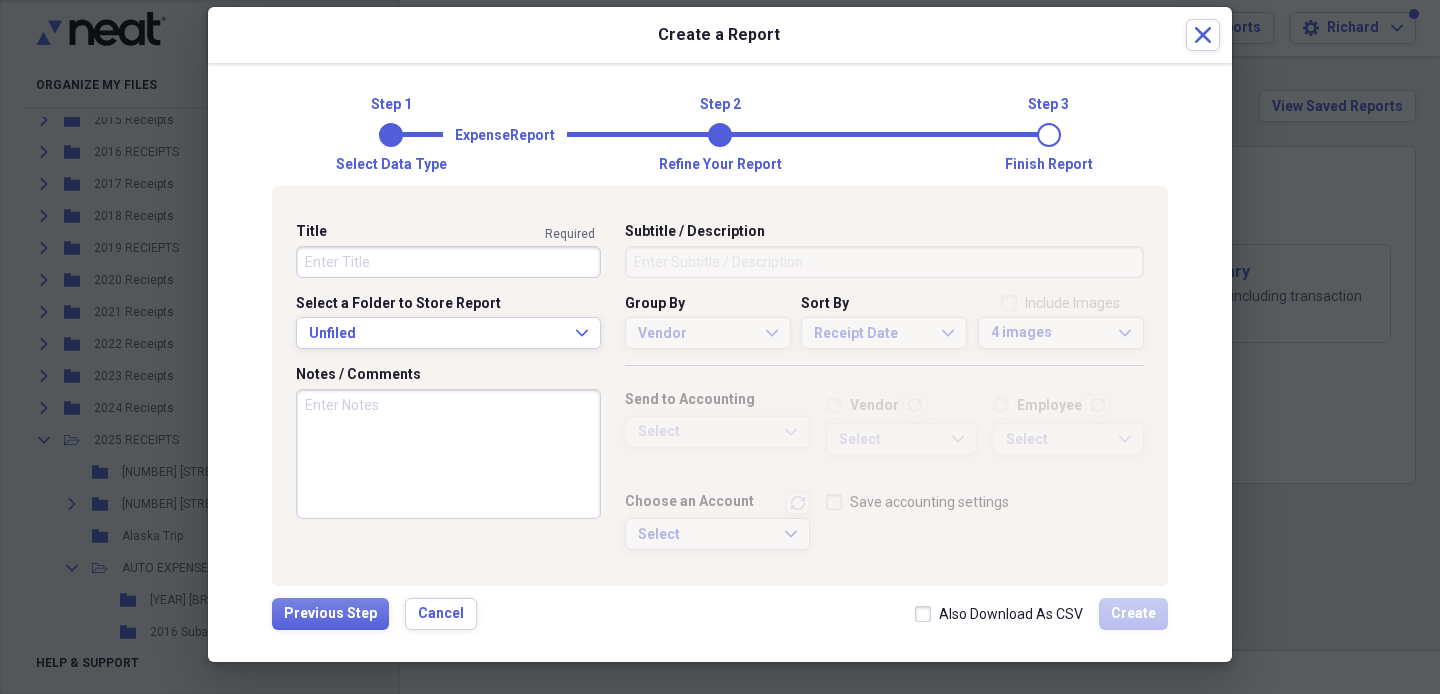 click on "Title" at bounding box center [448, 262] 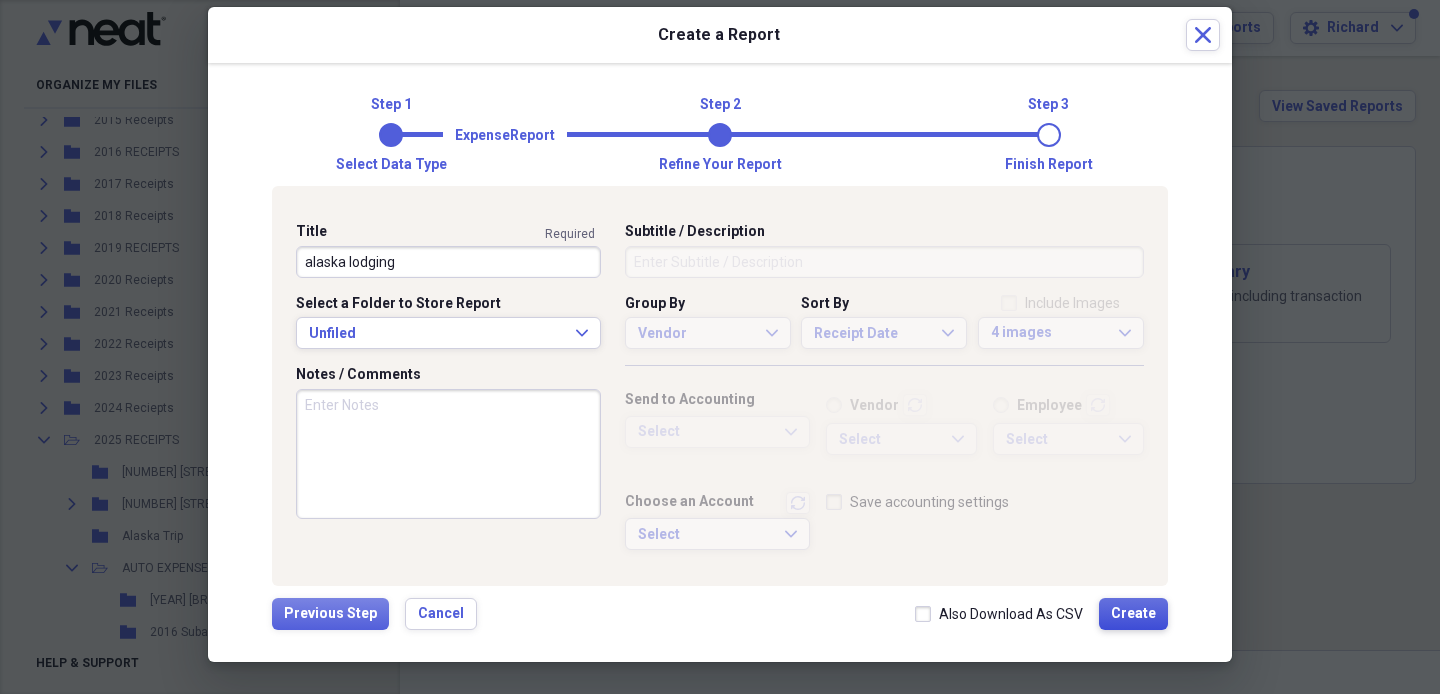 type on "alaska lodging" 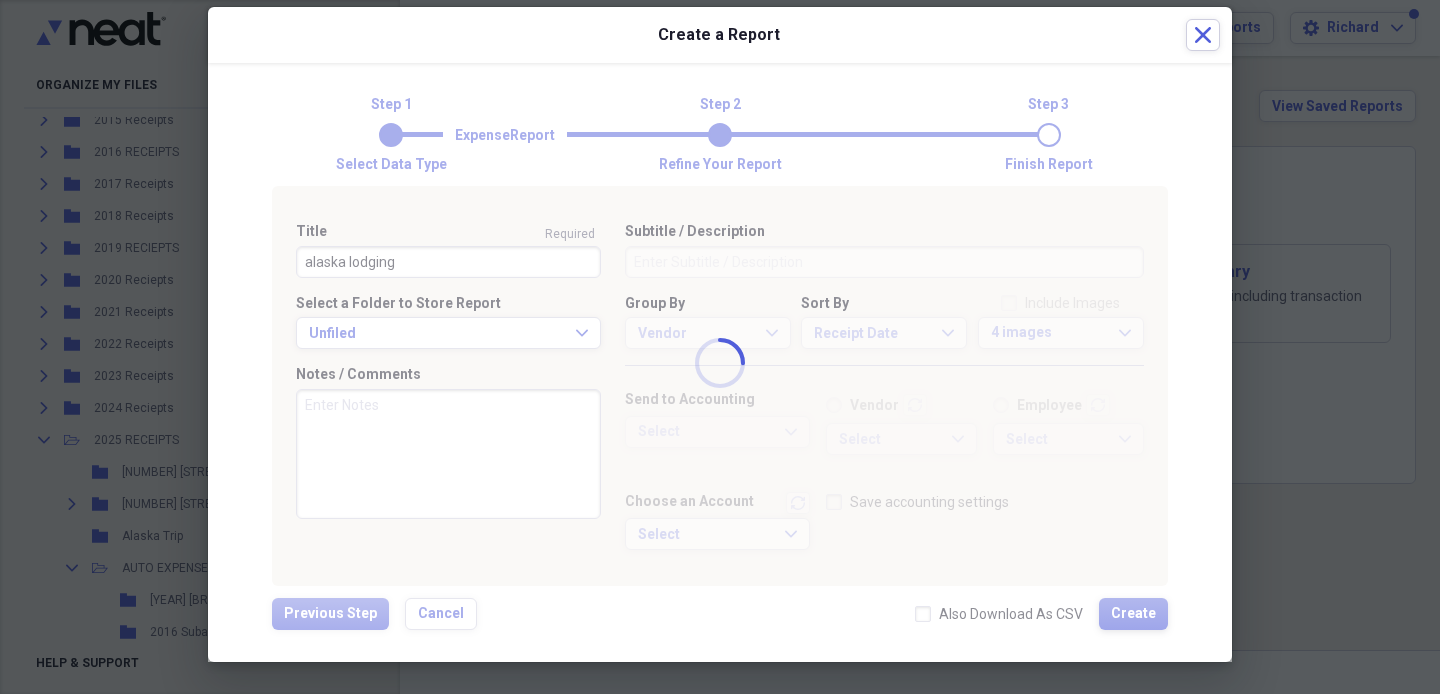 type 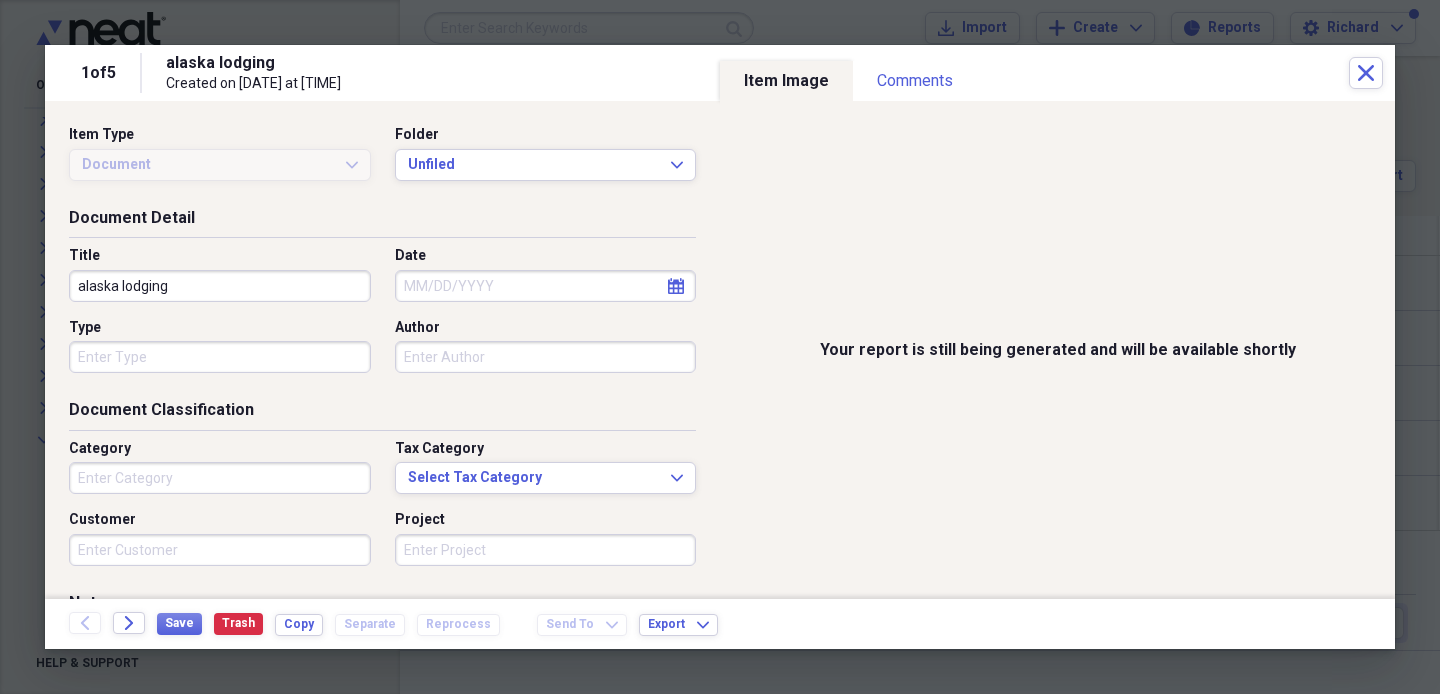 click at bounding box center (720, 347) 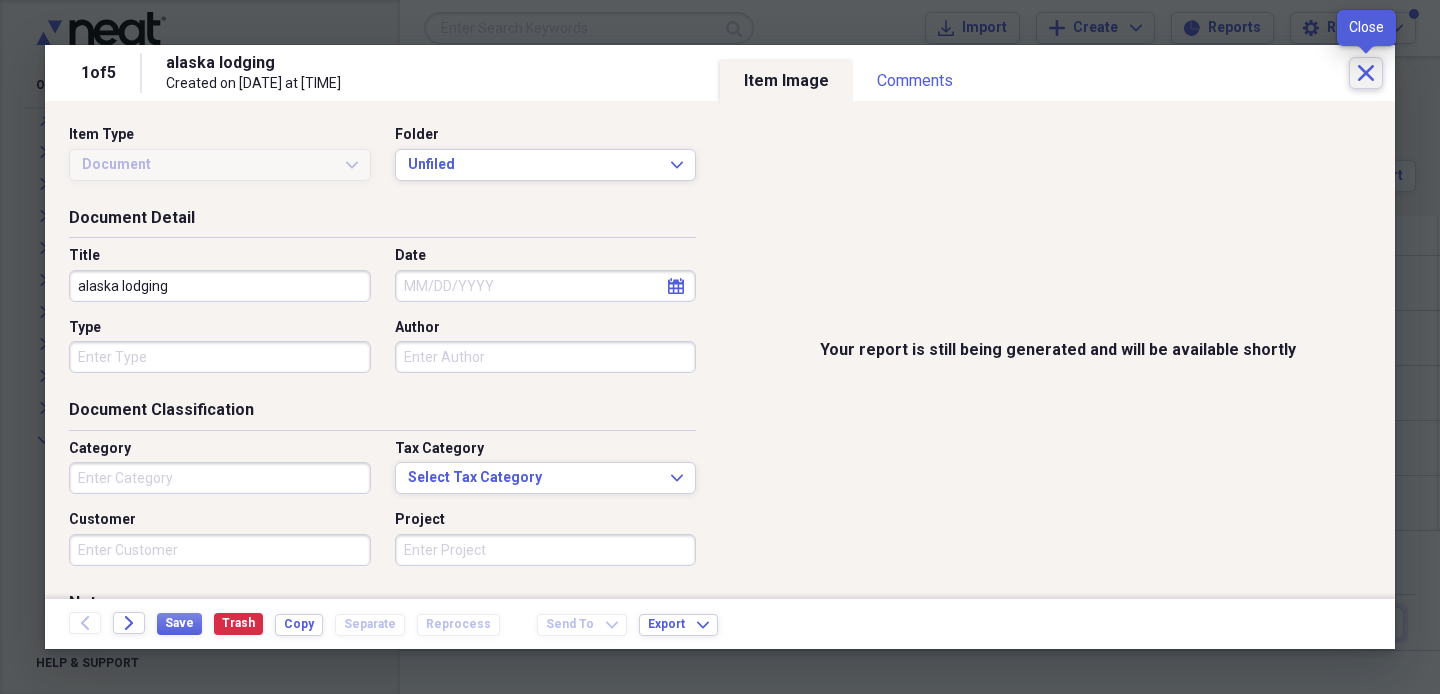 click on "Close" 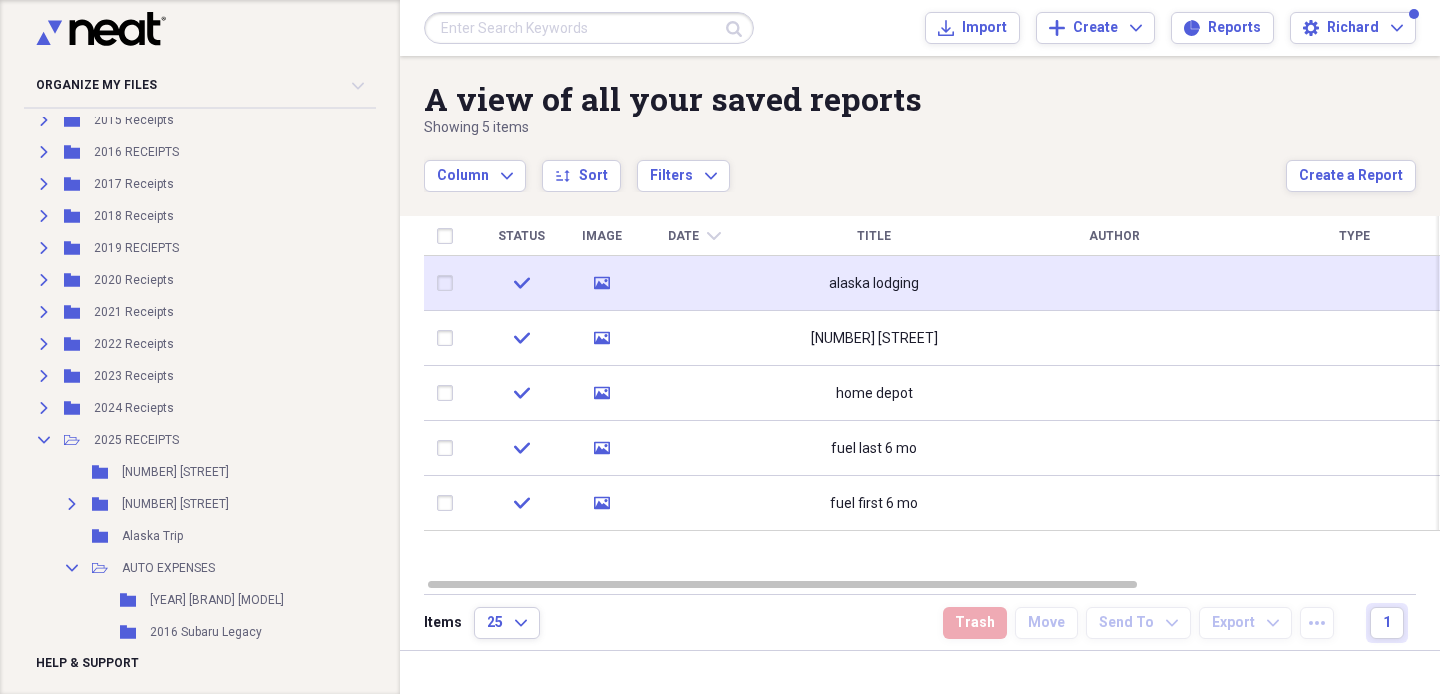 click on "alaska lodging" at bounding box center [874, 284] 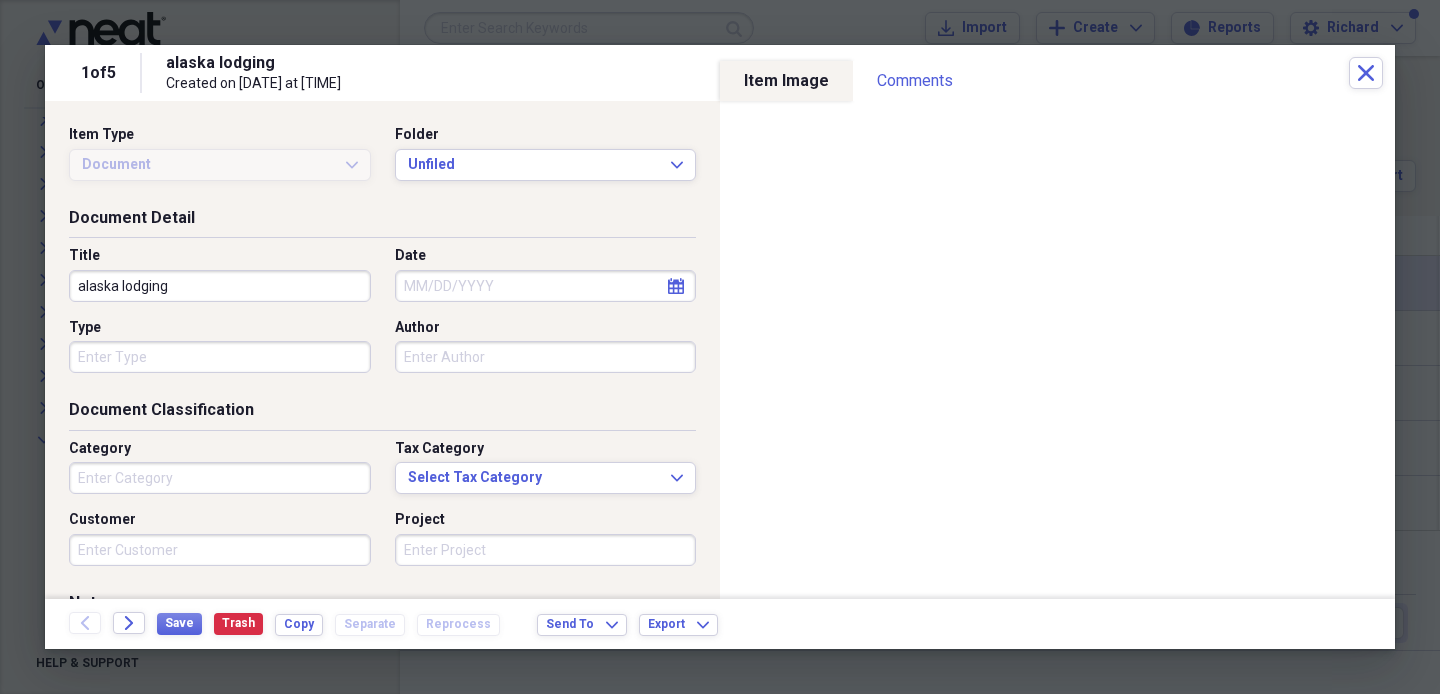 type on "Money" 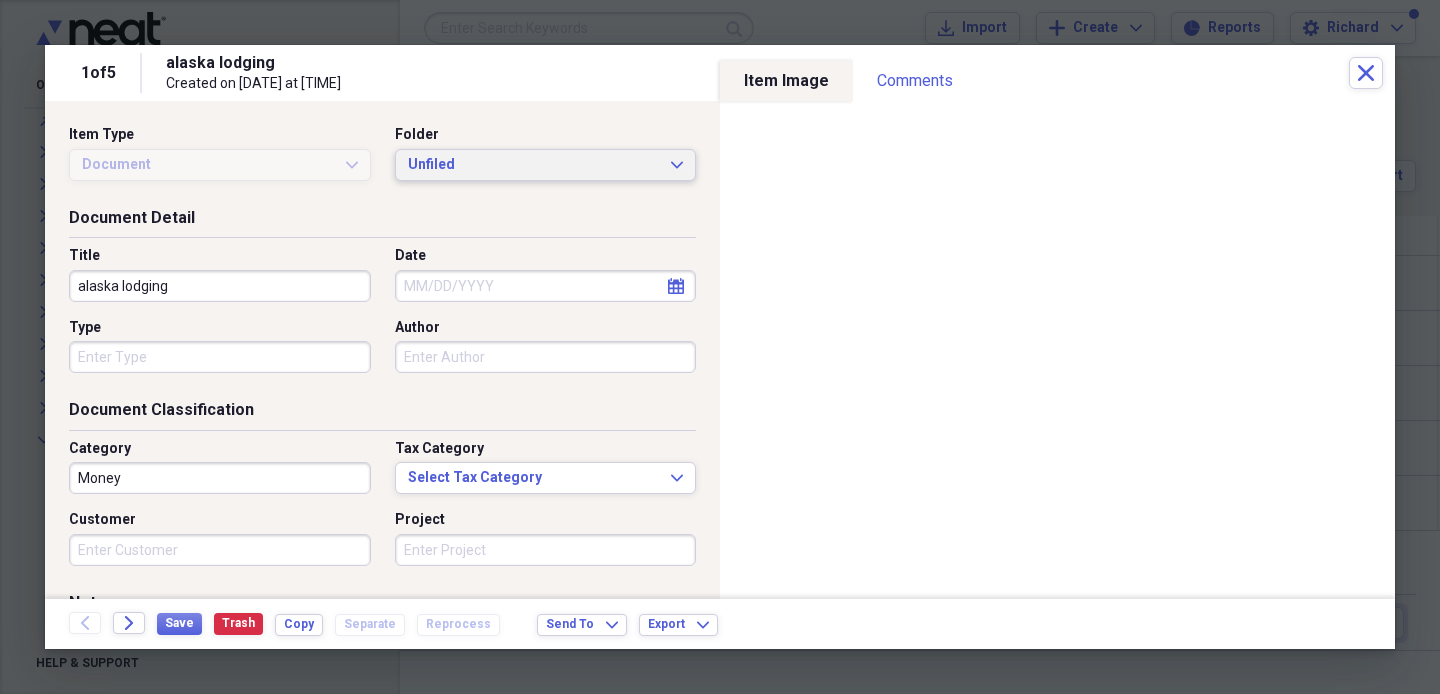click on "Expand" 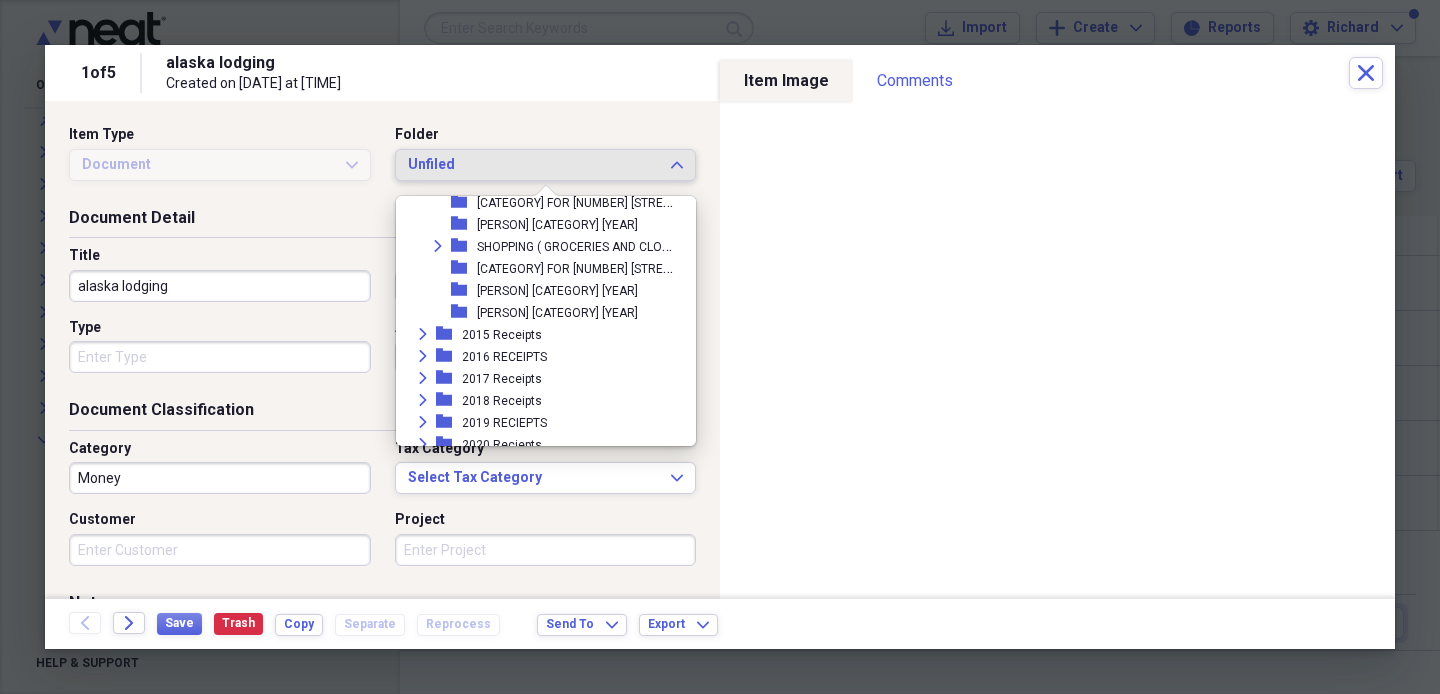 scroll, scrollTop: 0, scrollLeft: 0, axis: both 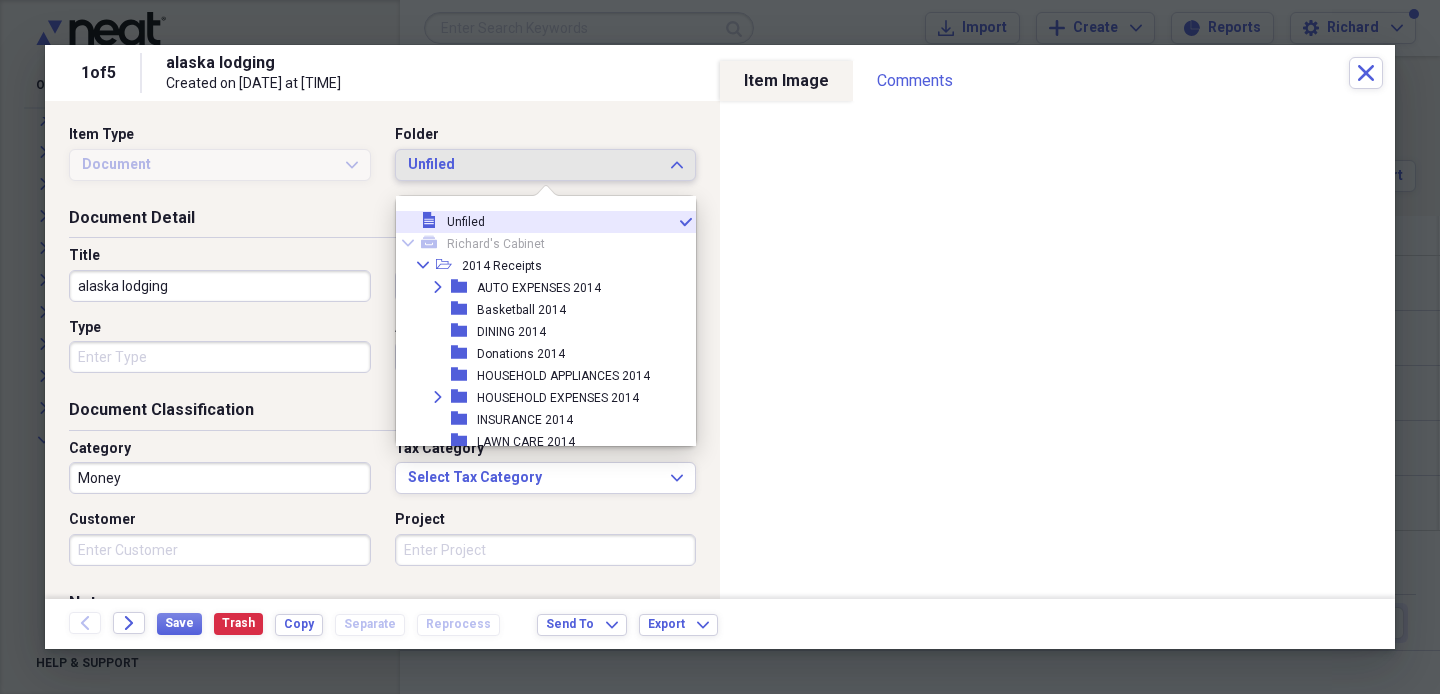 click on "Unfiled" at bounding box center [534, 165] 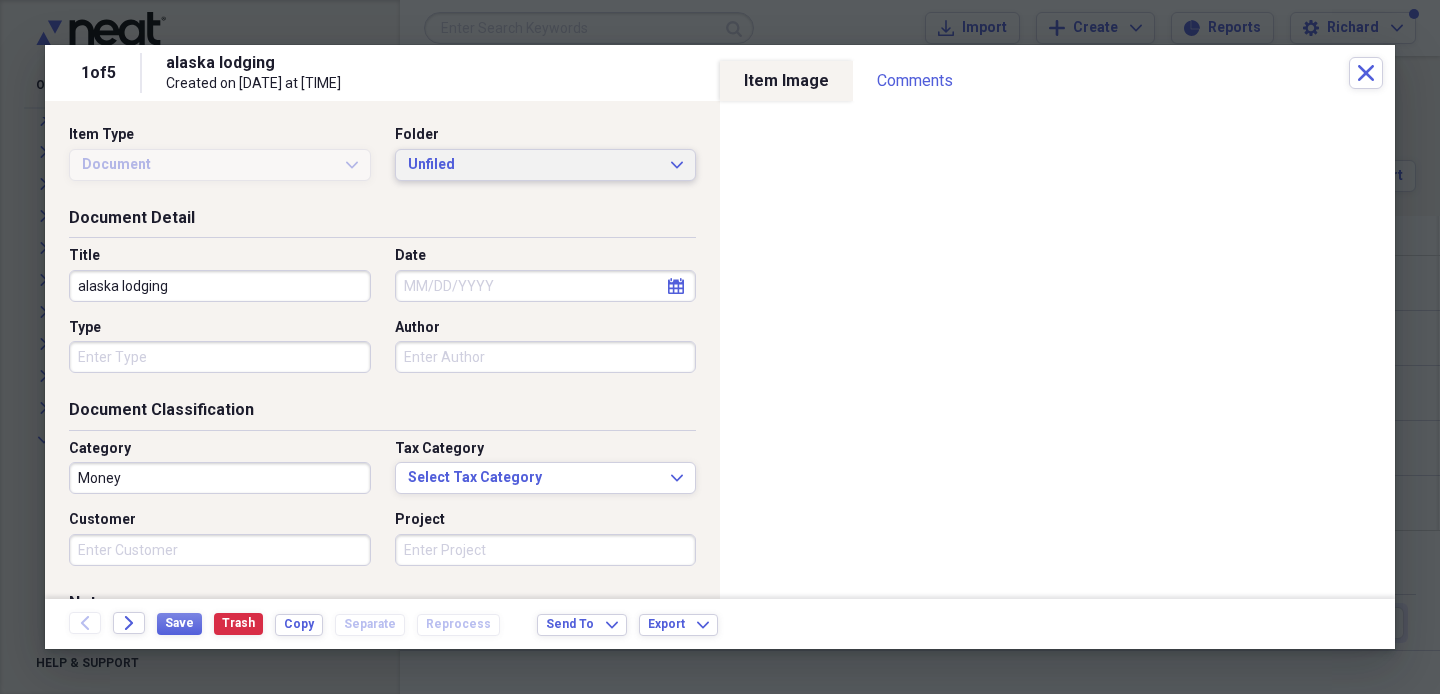 click on "Unfiled" at bounding box center (534, 165) 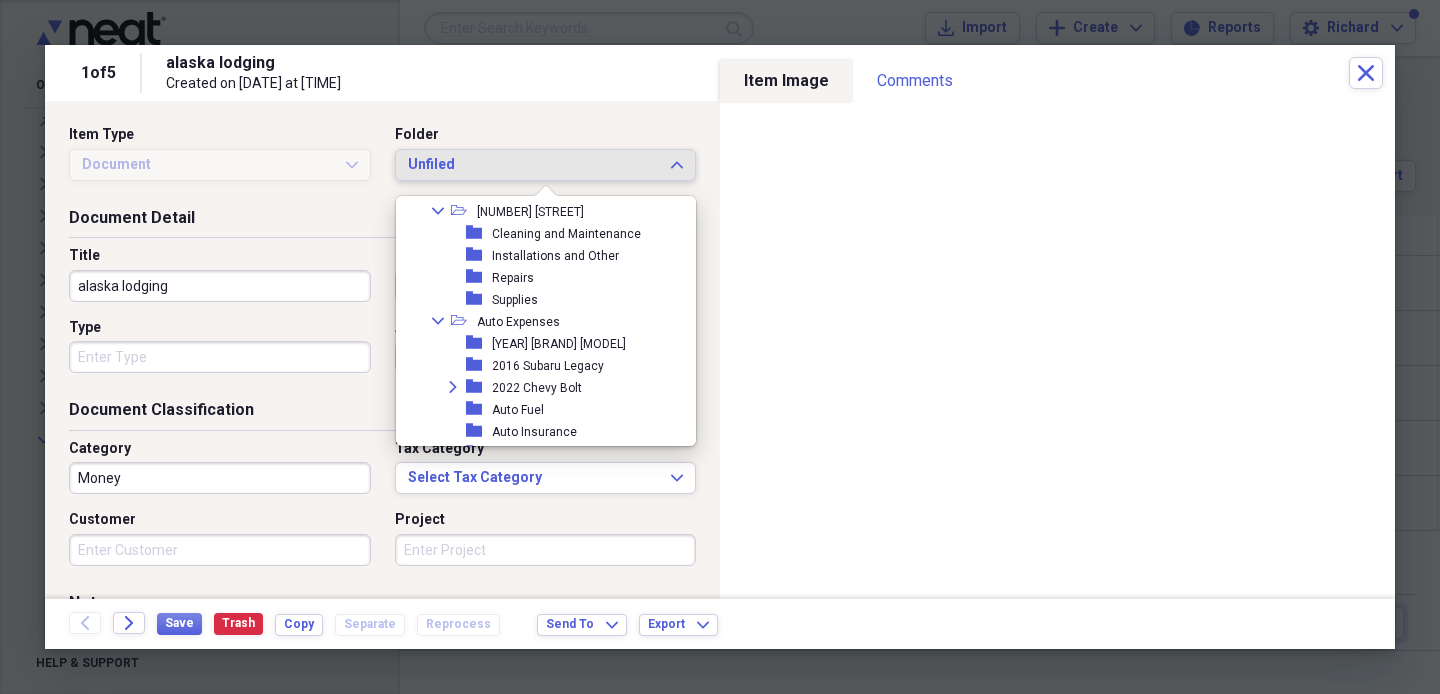 scroll, scrollTop: 1045, scrollLeft: 0, axis: vertical 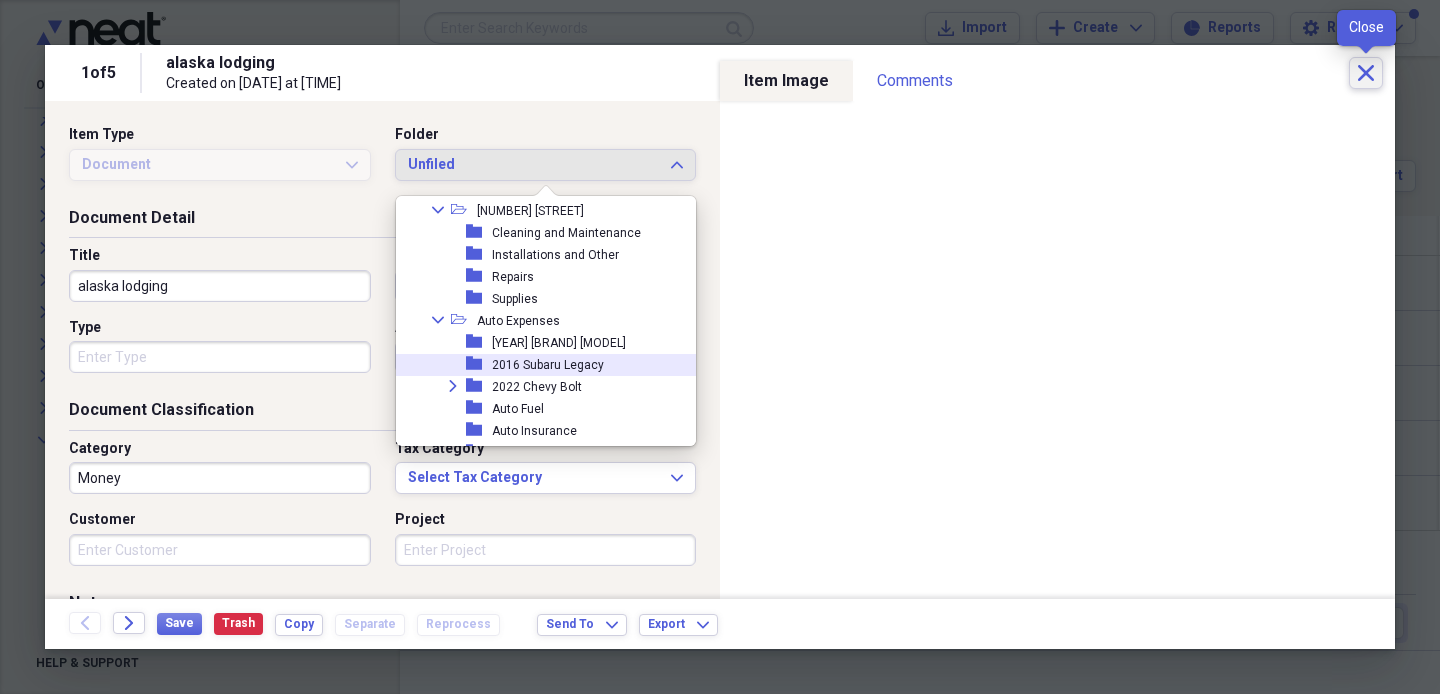 click on "Close" 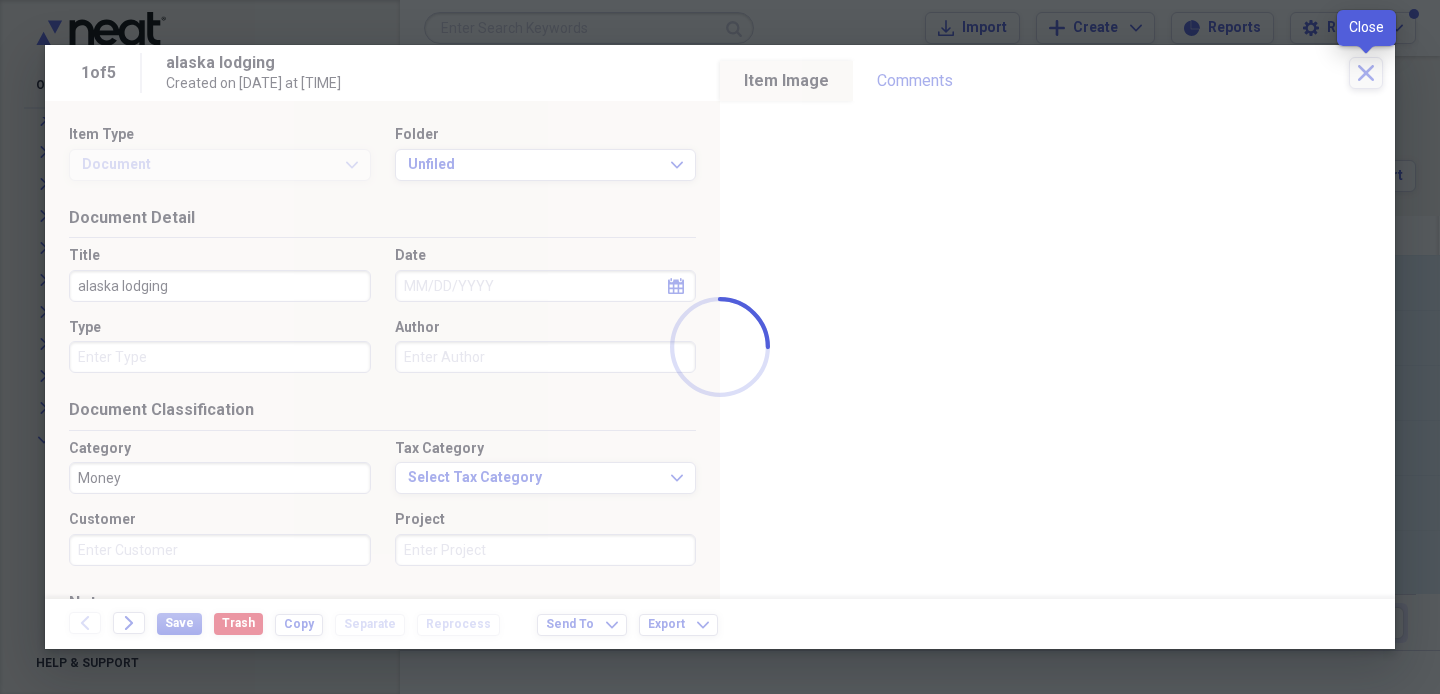 scroll, scrollTop: 0, scrollLeft: 0, axis: both 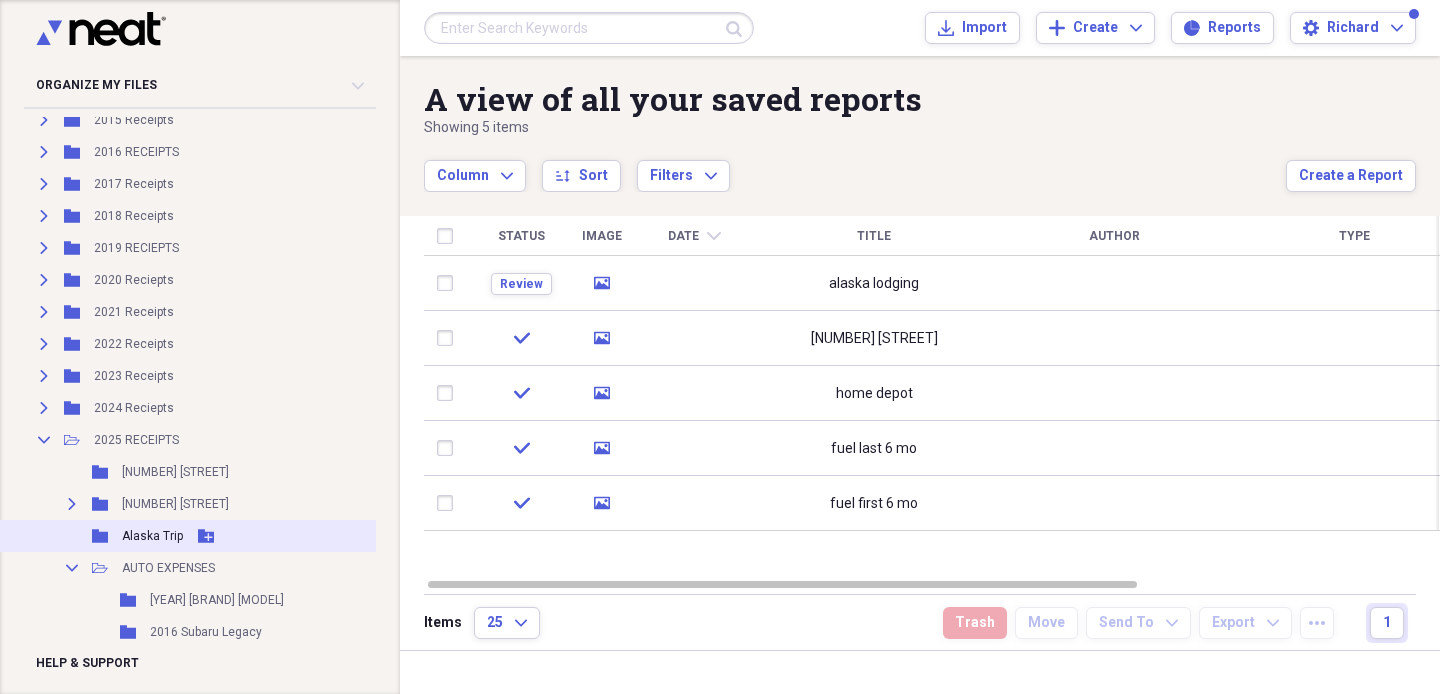 click on "Folder Alaska Trip Add Folder" at bounding box center [205, 536] 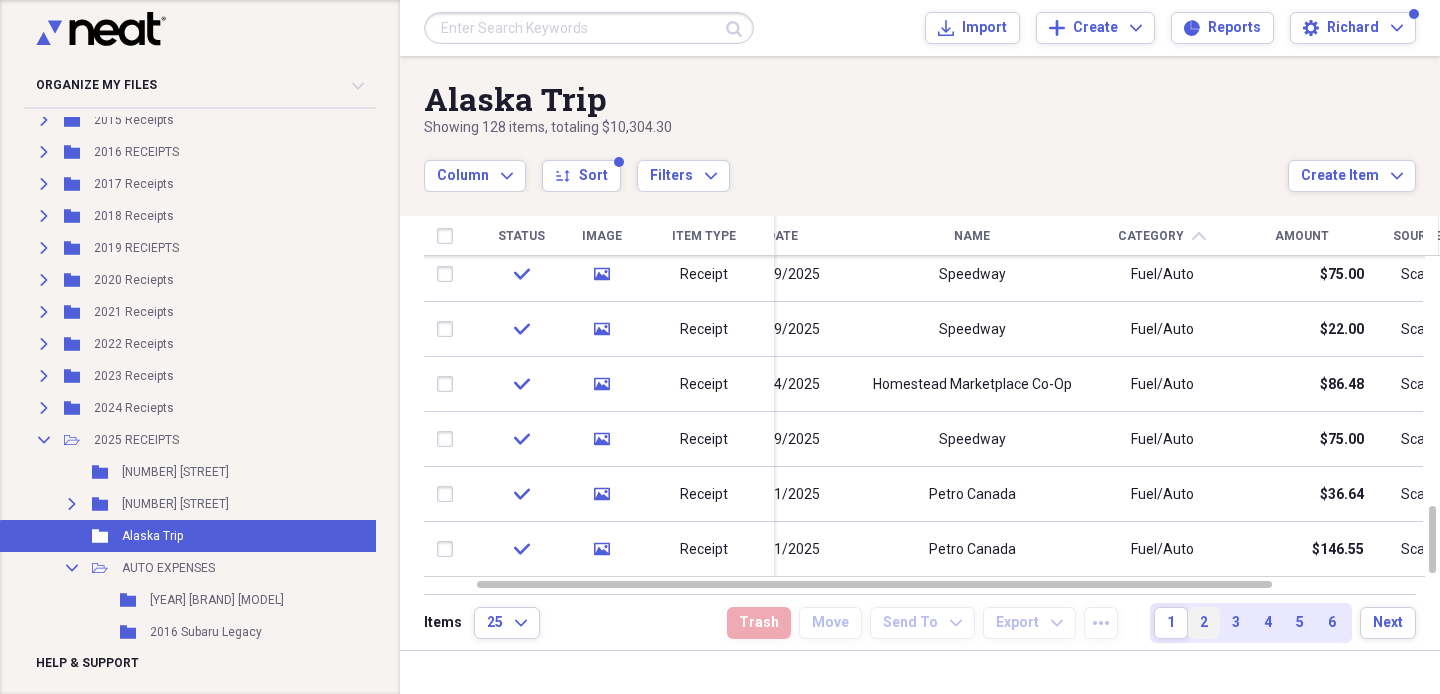 click on "2" at bounding box center (1204, 623) 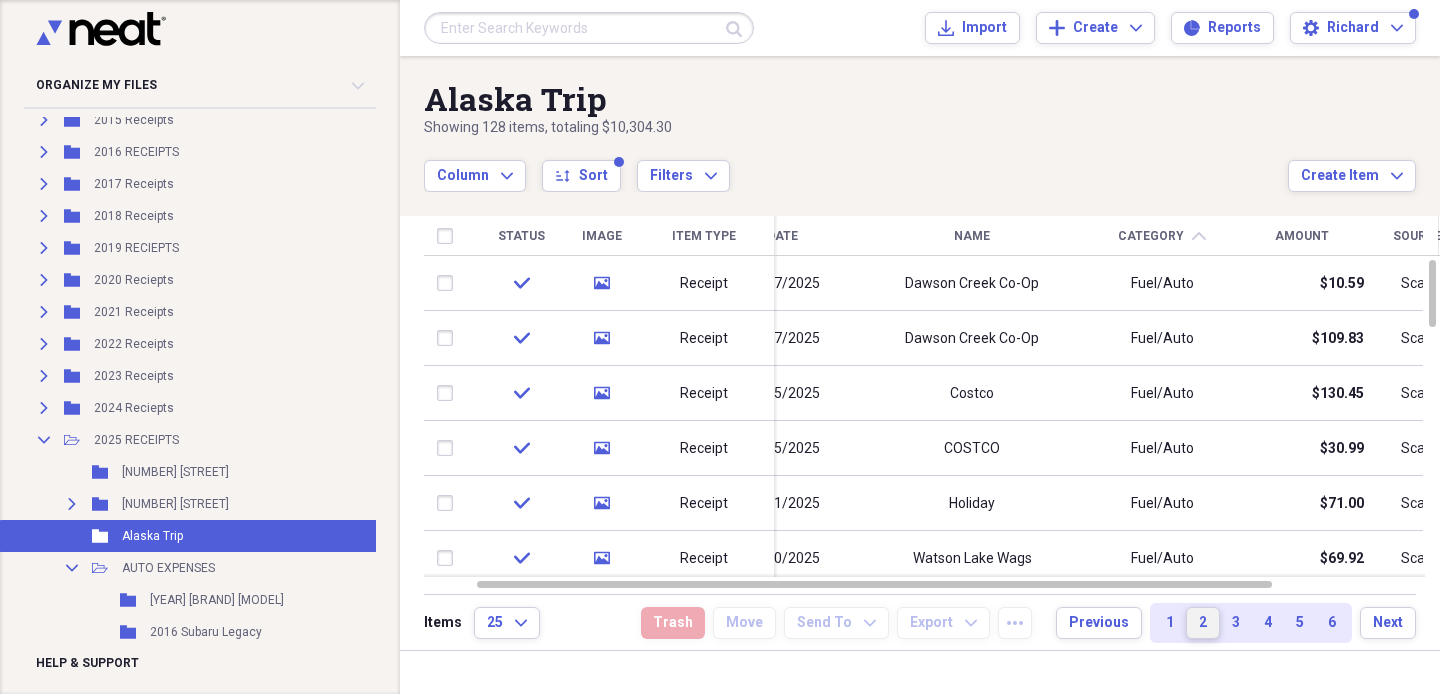click on "2" at bounding box center (1203, 623) 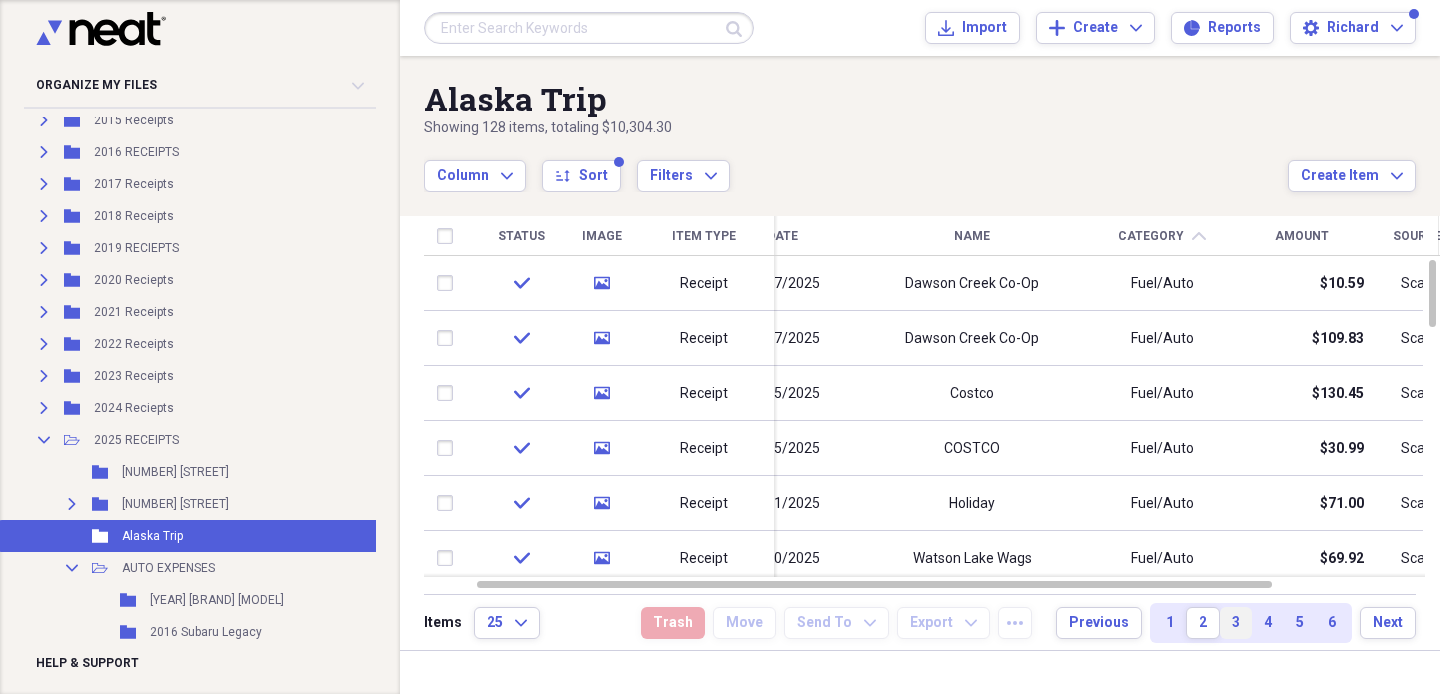 click on "3" at bounding box center (1236, 623) 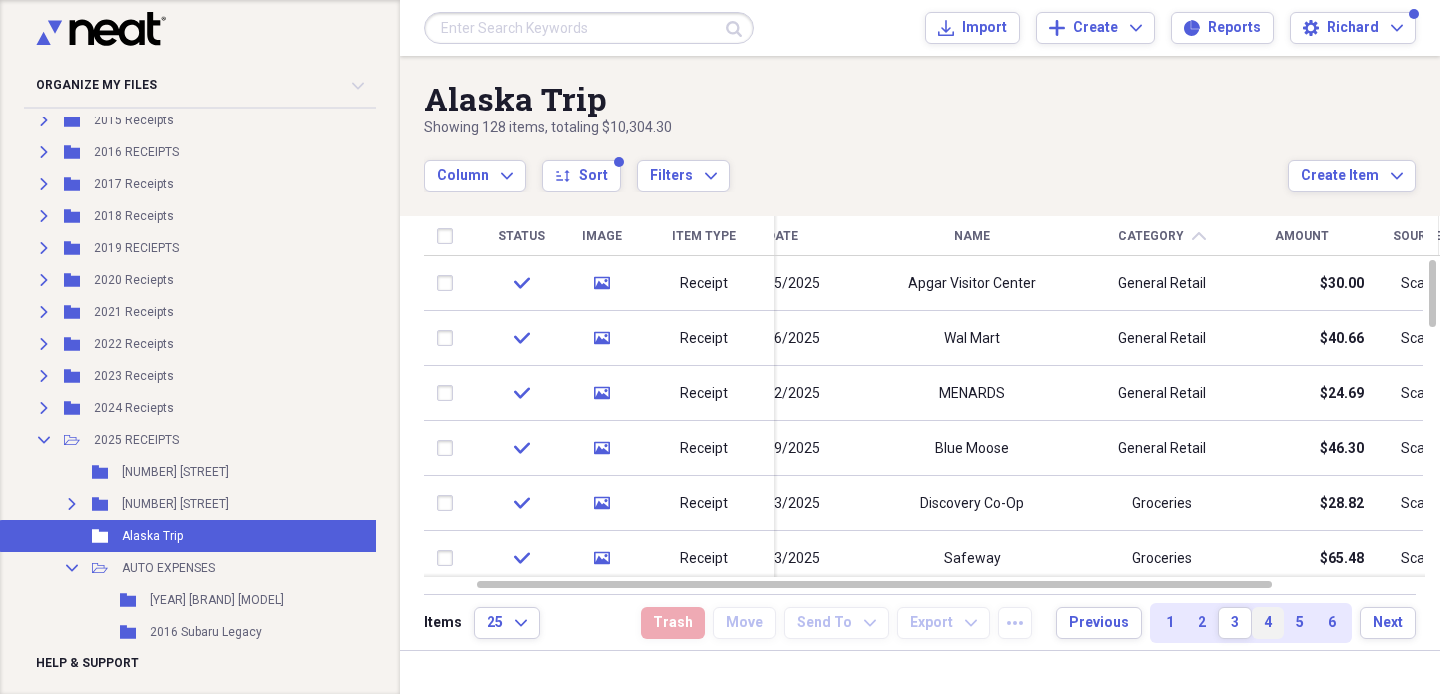 click on "4" at bounding box center (1268, 623) 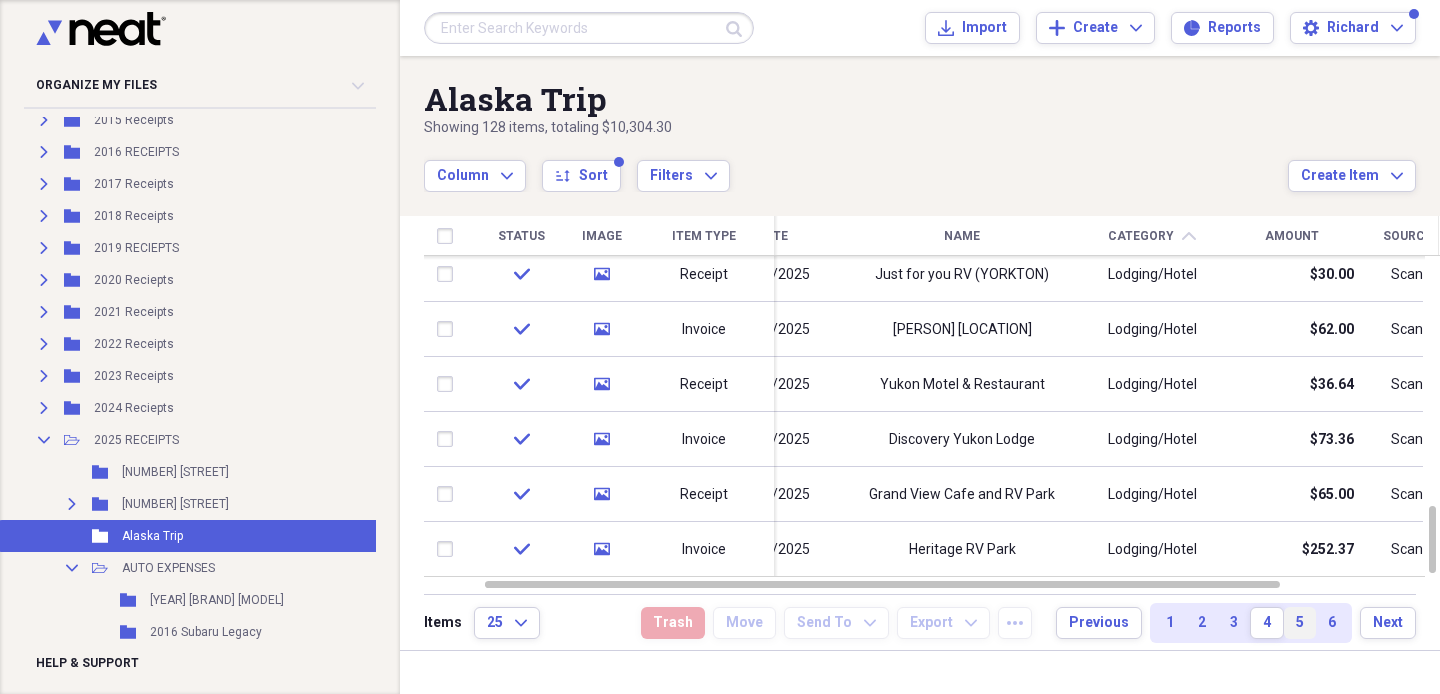 click on "5" at bounding box center [1300, 623] 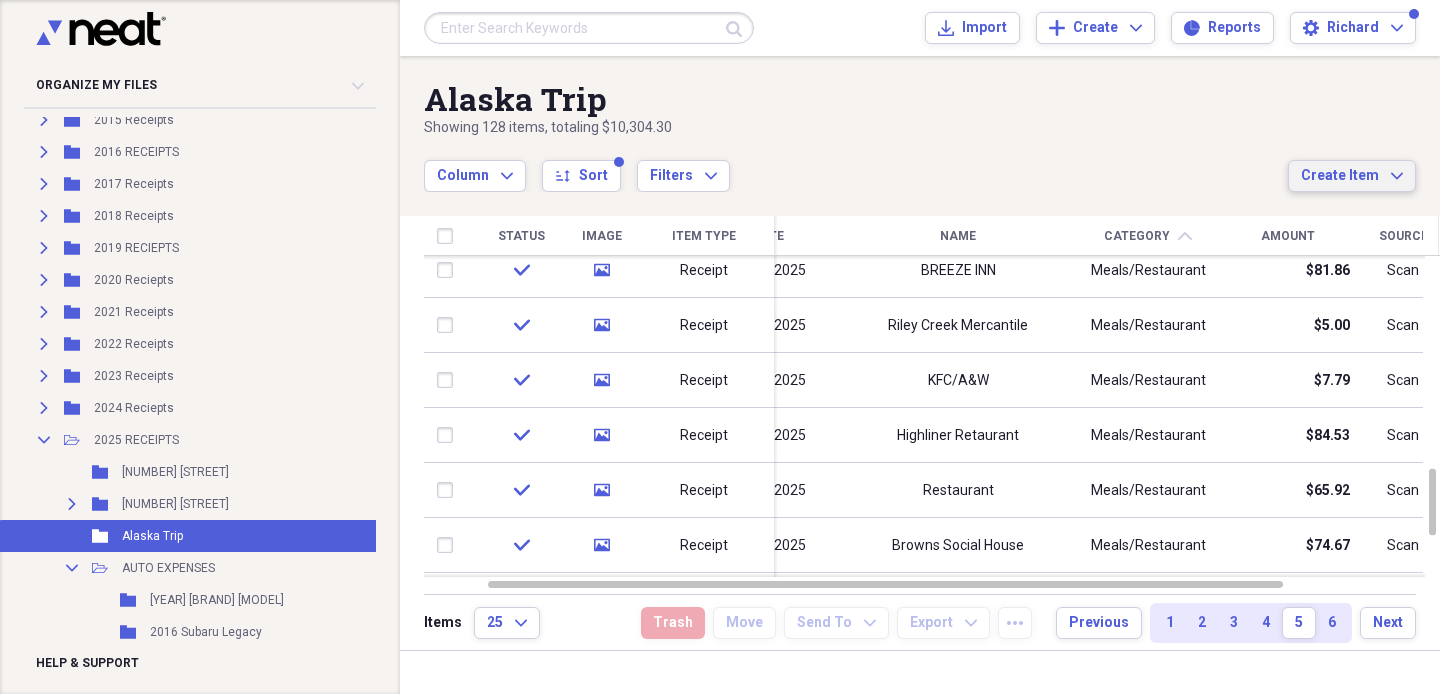 click on "Create Item Expand" at bounding box center [1352, 176] 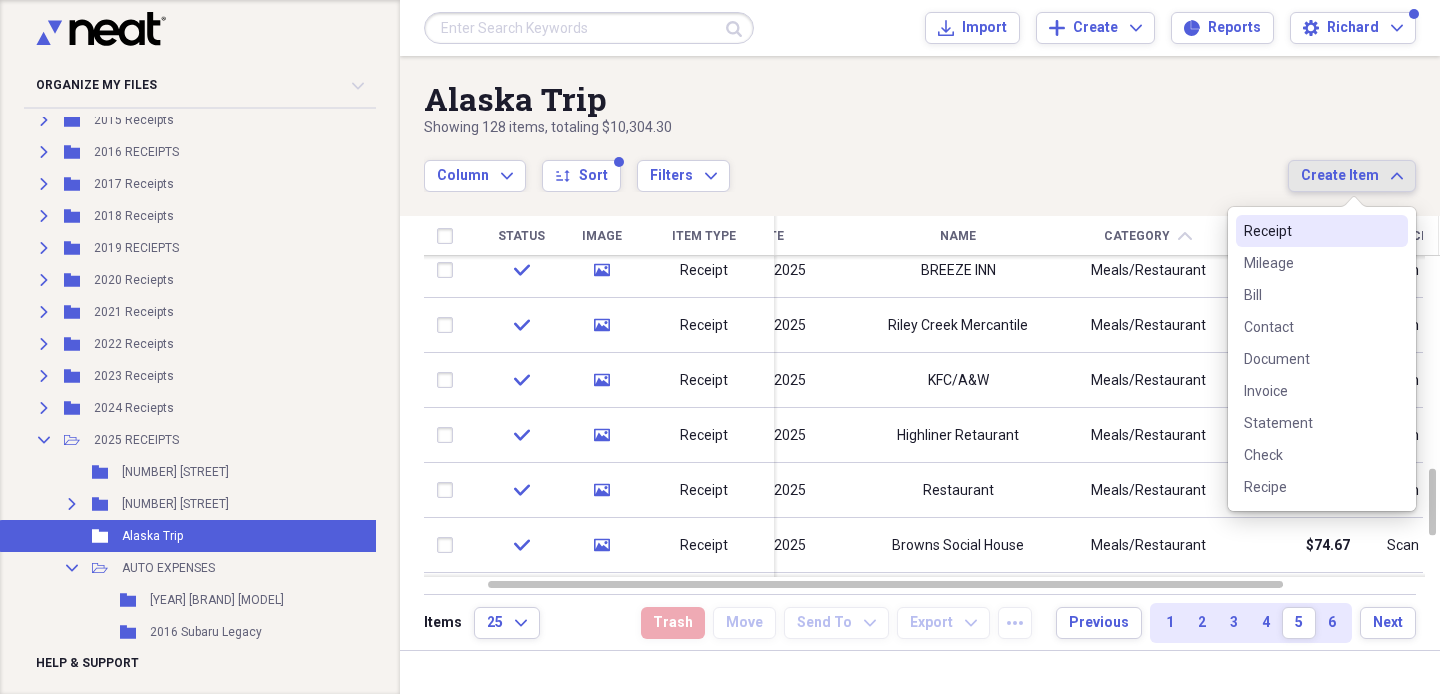 click on "Column Expand sort Sort Filters  Expand" at bounding box center [856, 165] 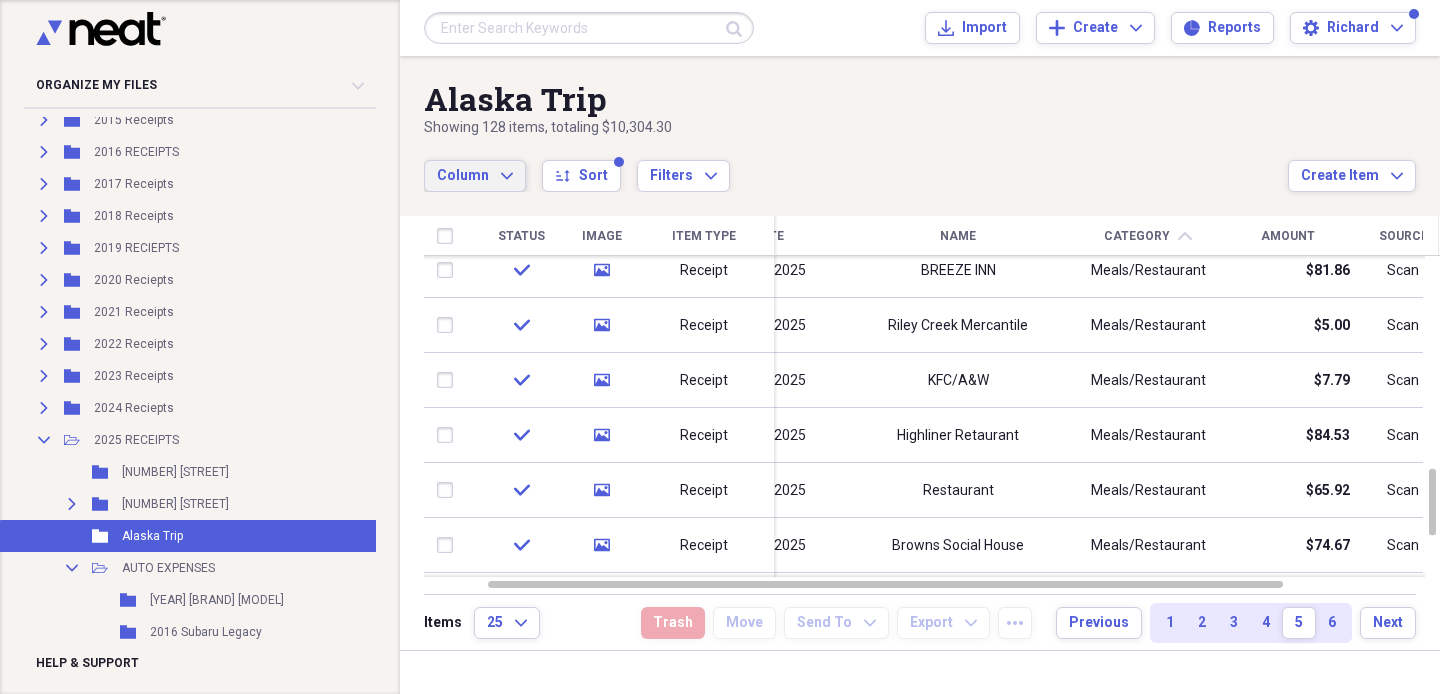 click on "Expand" 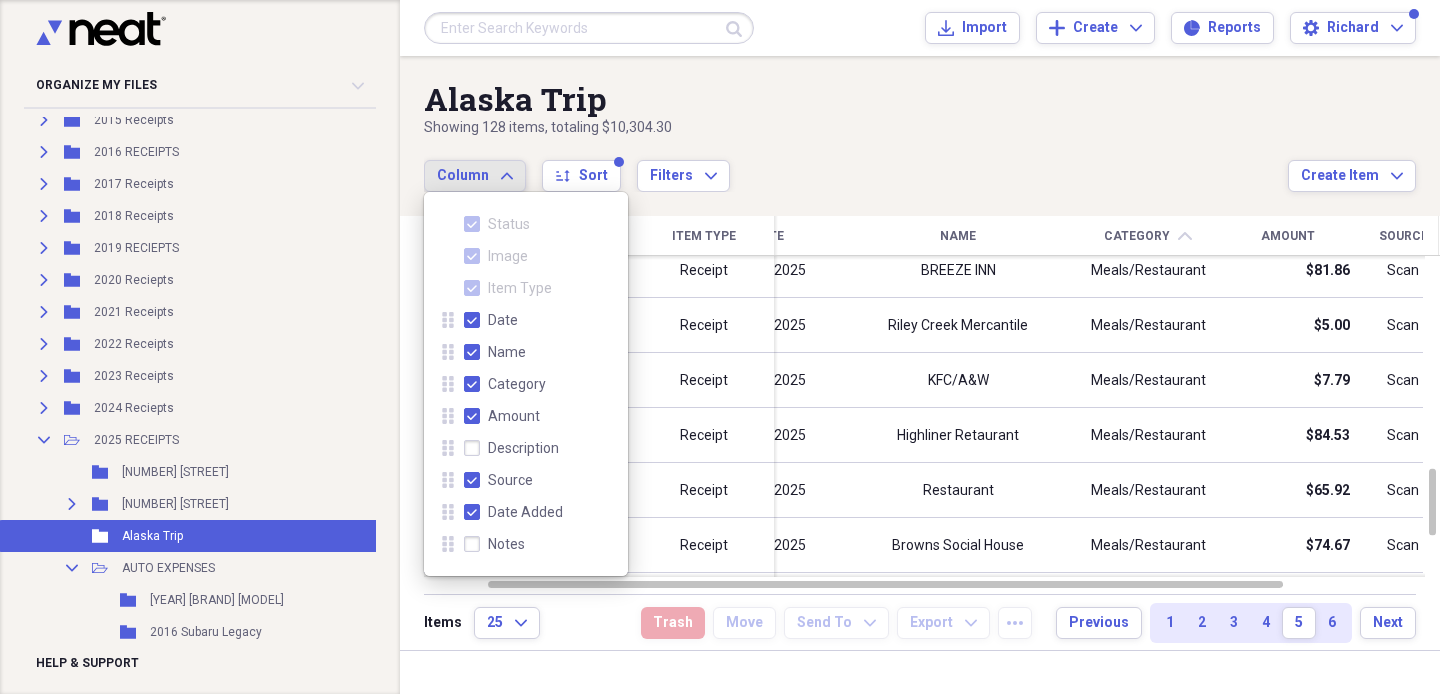 click on "Expand" 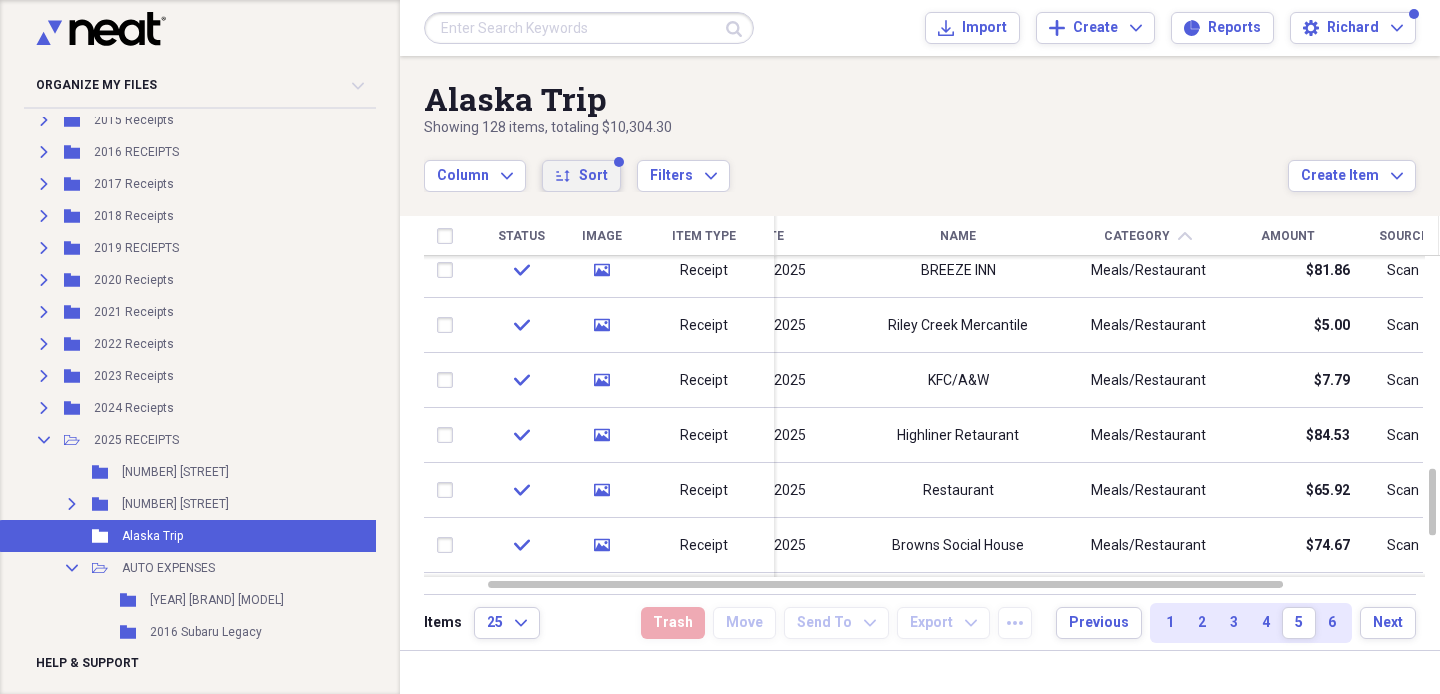 click on "Sort" at bounding box center (593, 176) 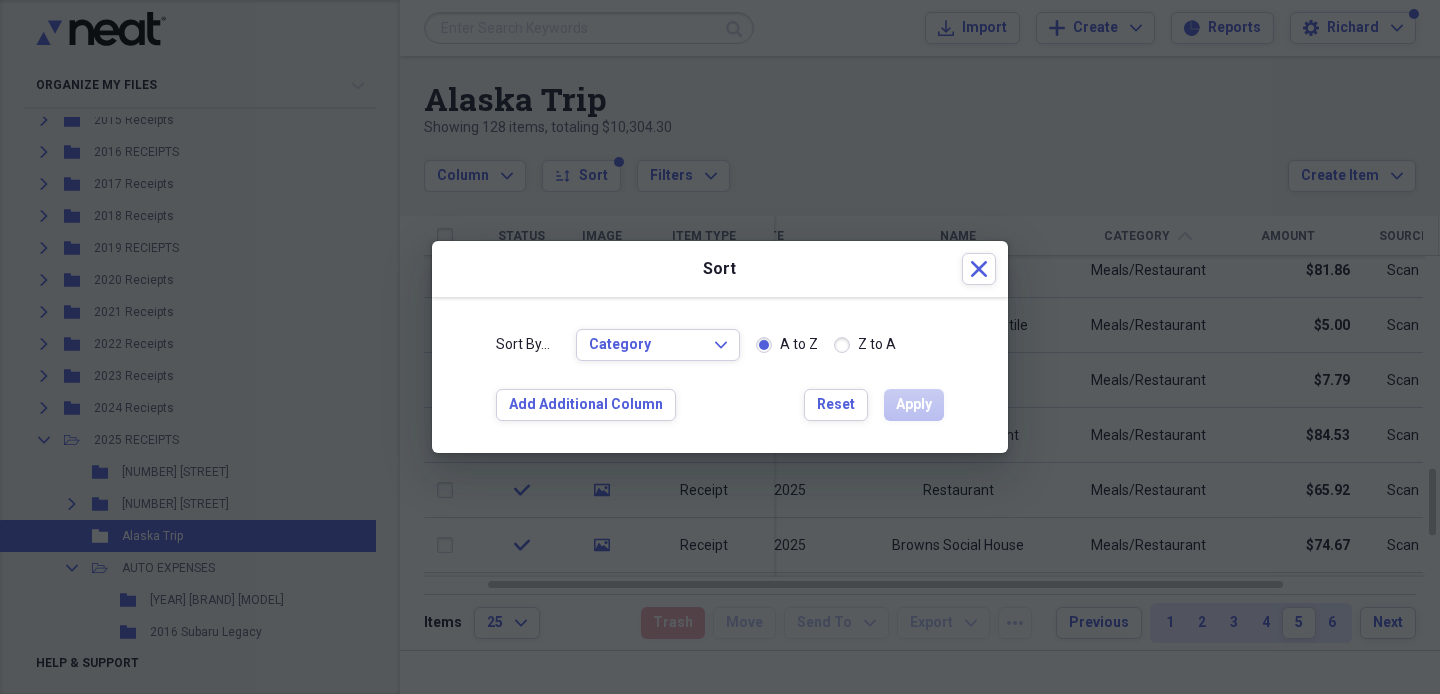 click at bounding box center [720, 347] 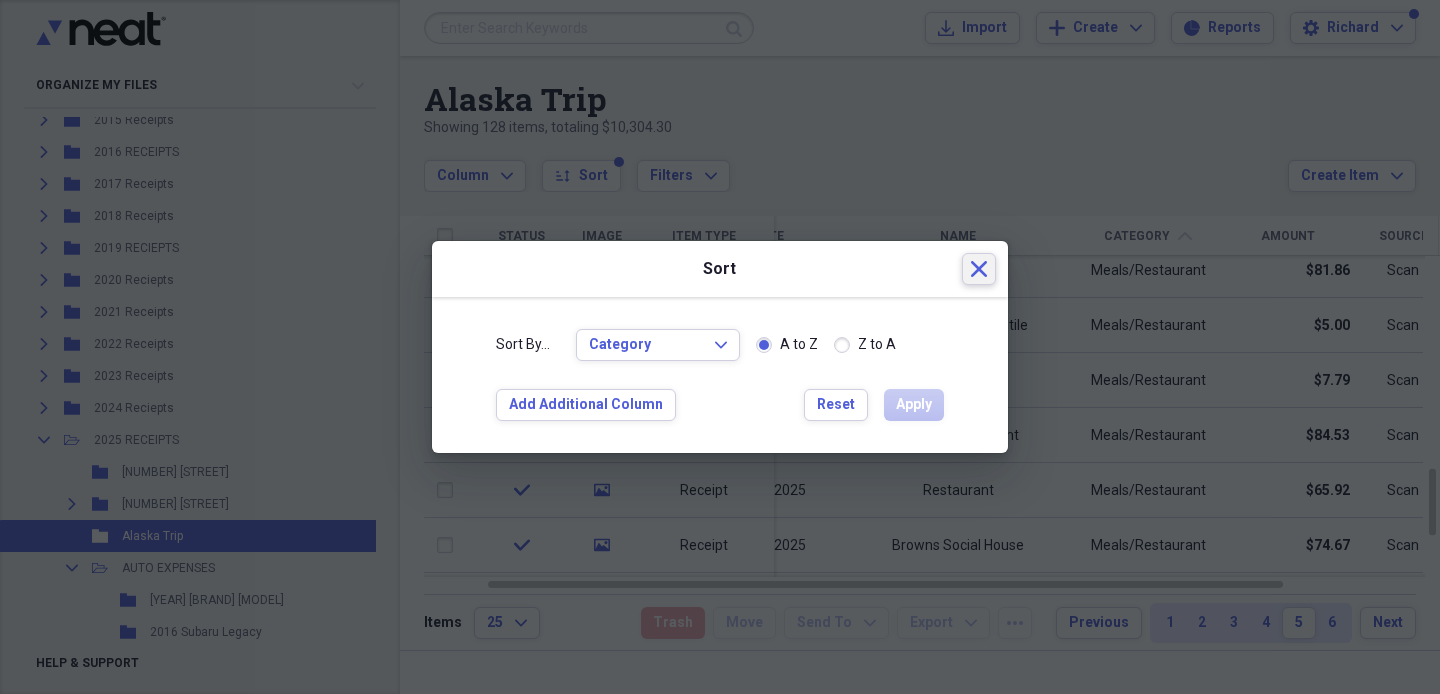 click on "Close" 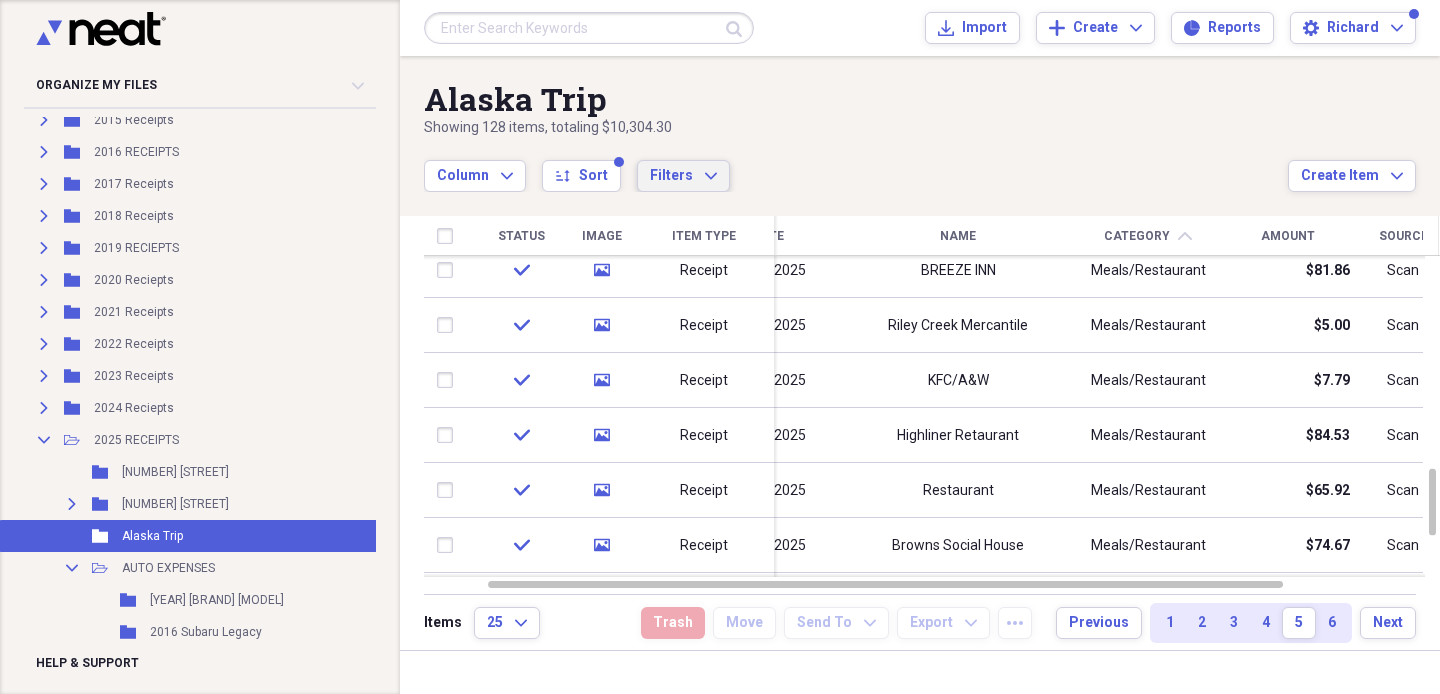 click on "Filters  Expand" at bounding box center (683, 176) 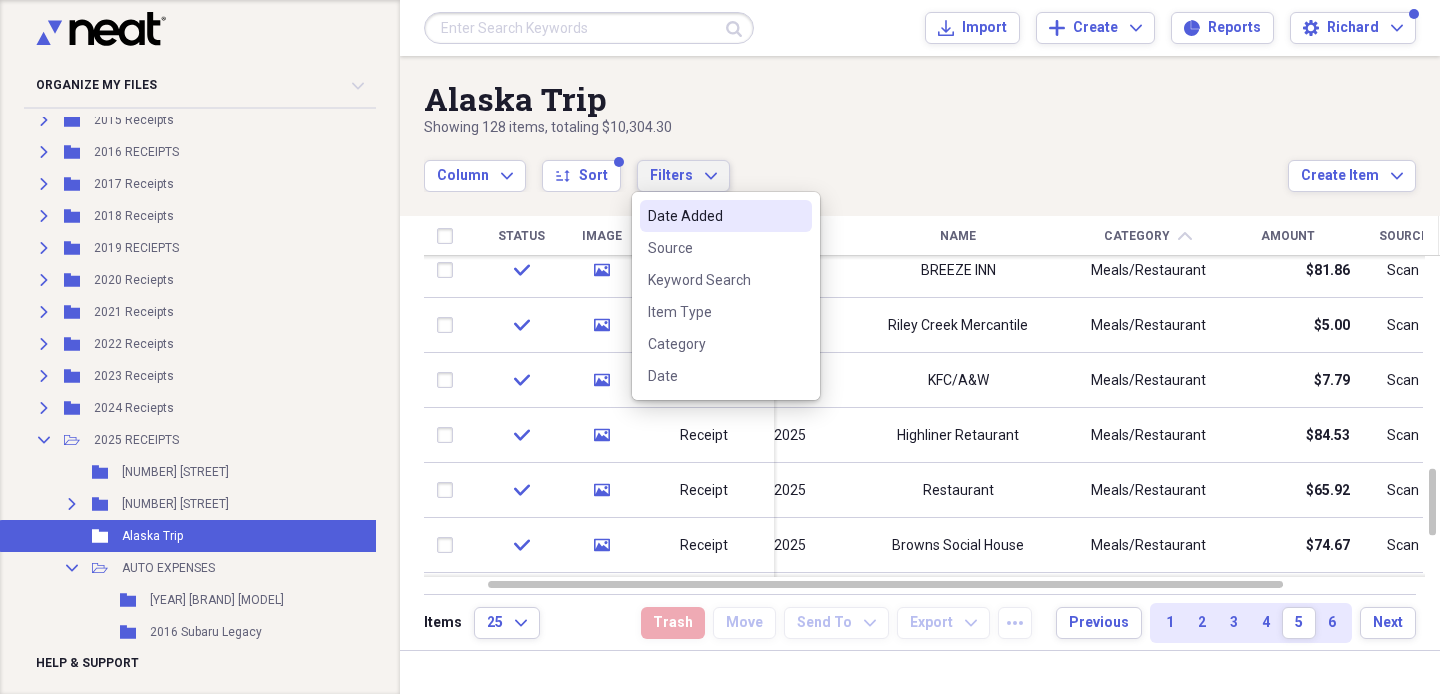 click on "Column Expand sort Sort Filters  Expand" at bounding box center (856, 165) 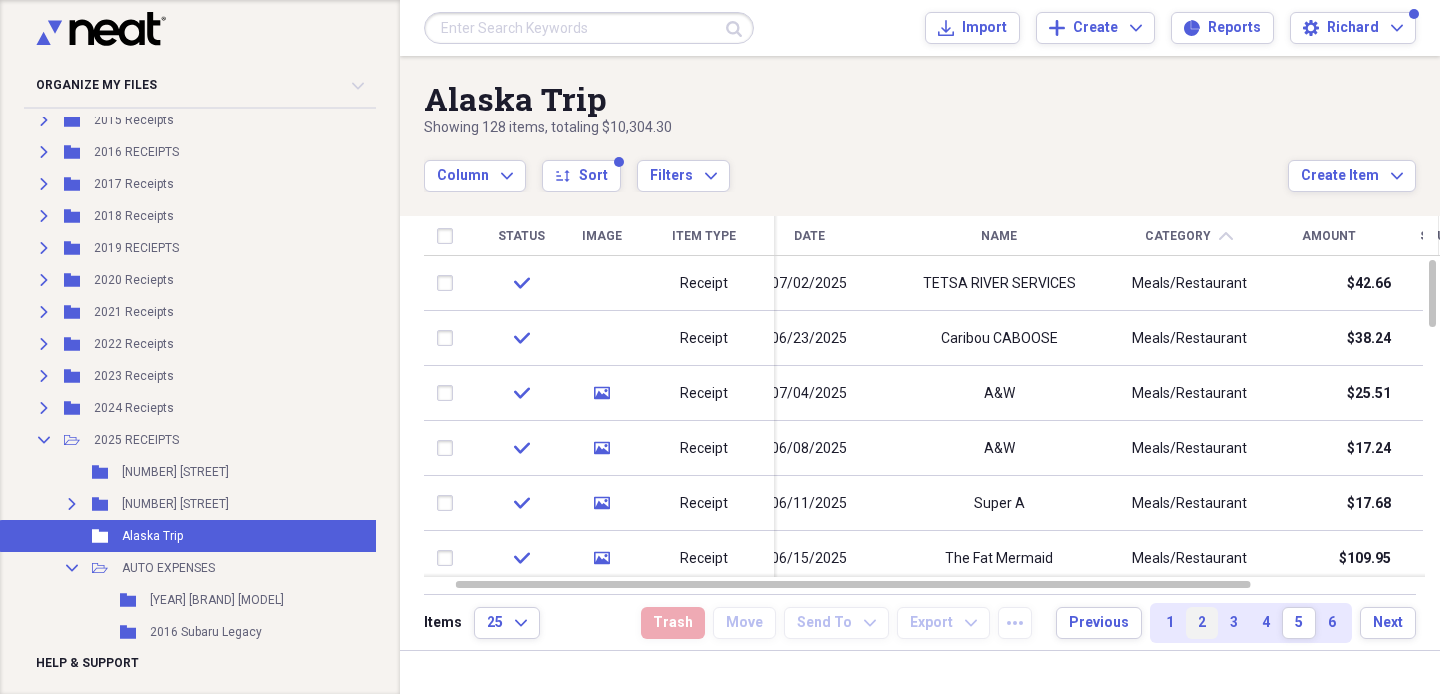 click on "2" at bounding box center [1202, 623] 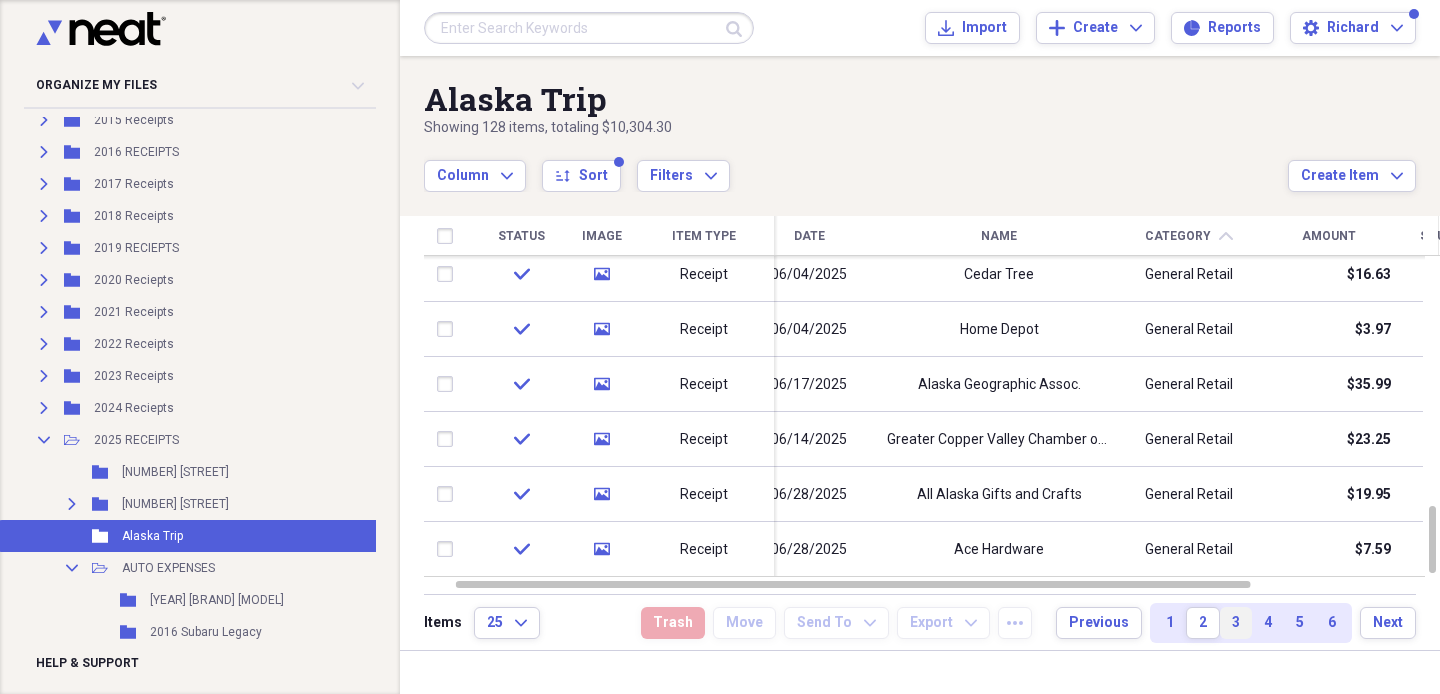click on "3" at bounding box center [1236, 623] 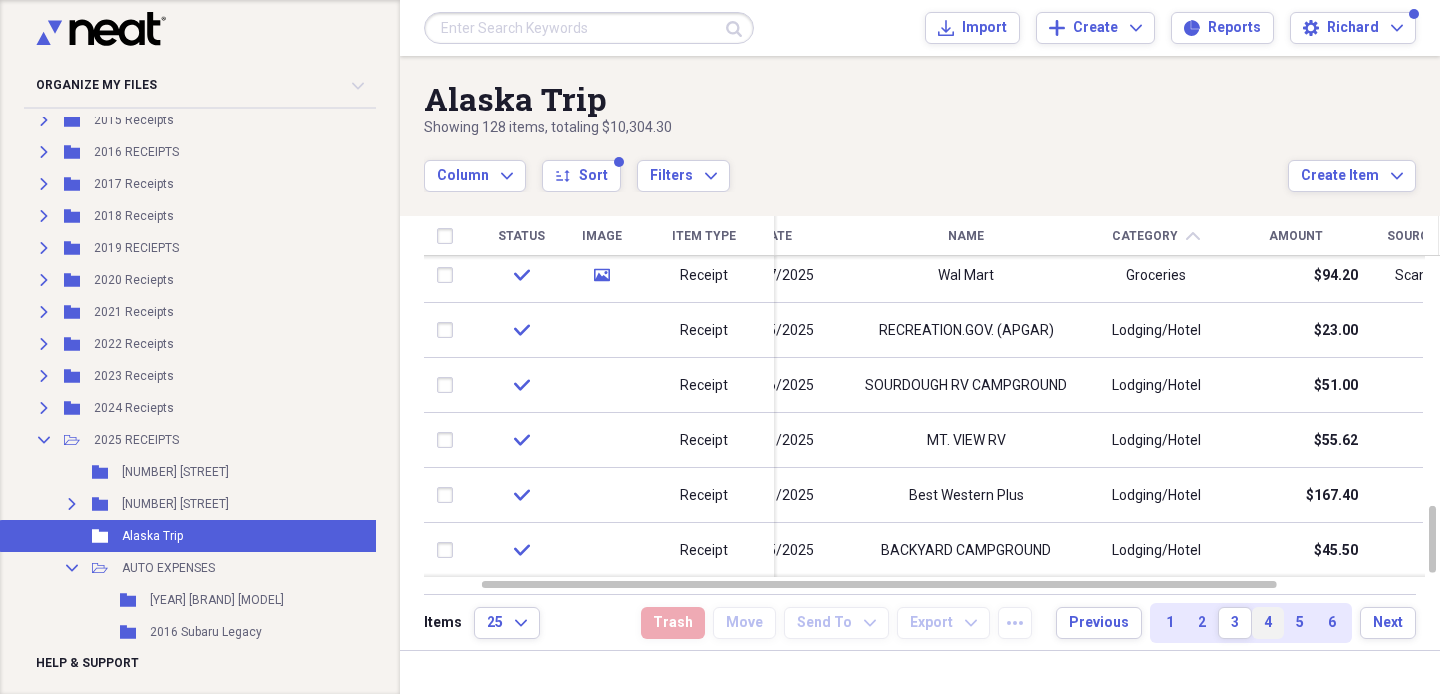 click on "4" at bounding box center (1268, 623) 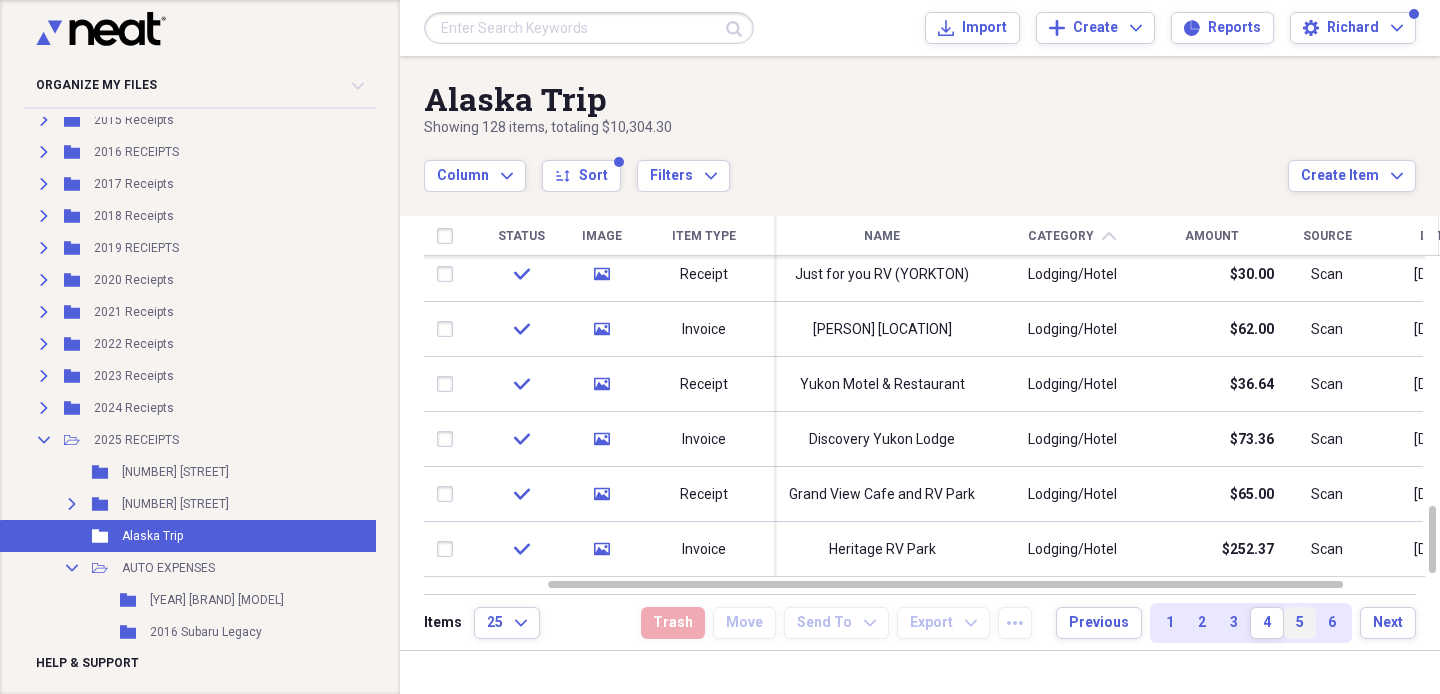 click on "5" at bounding box center (1300, 623) 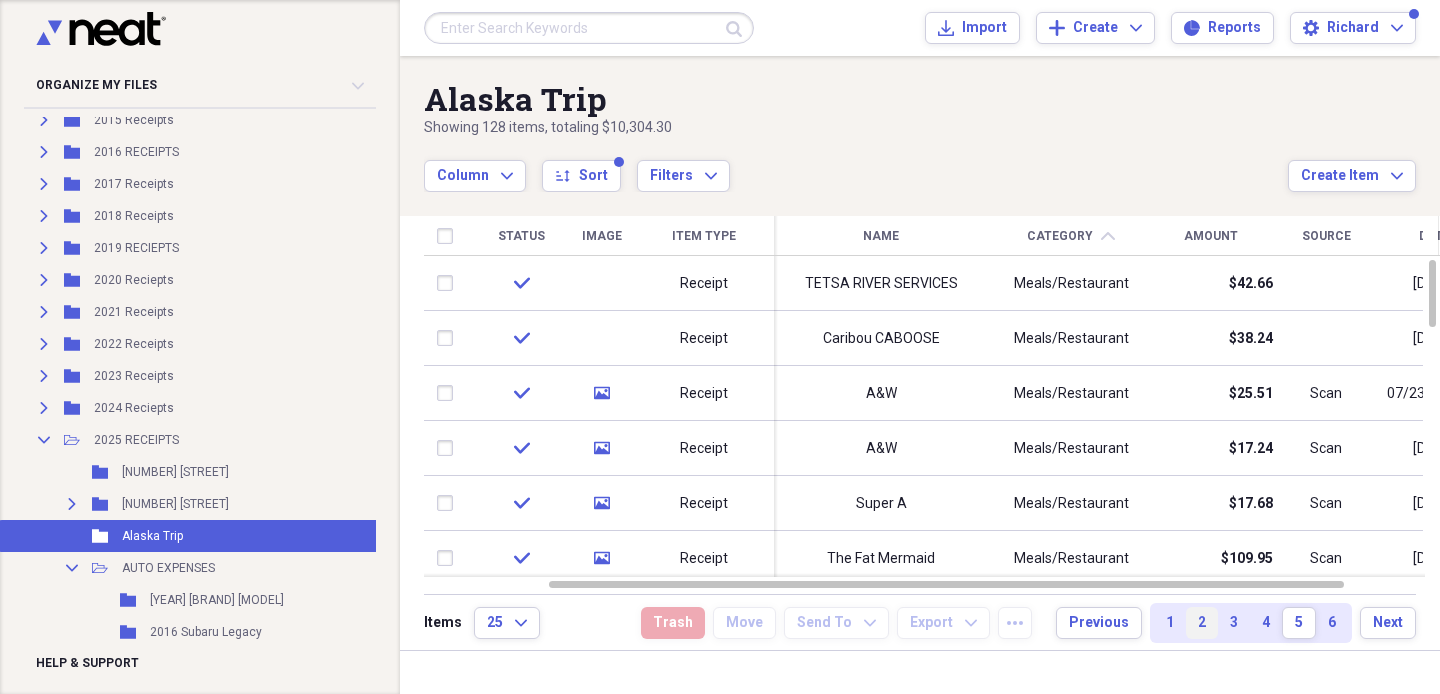 click on "2" at bounding box center [1202, 623] 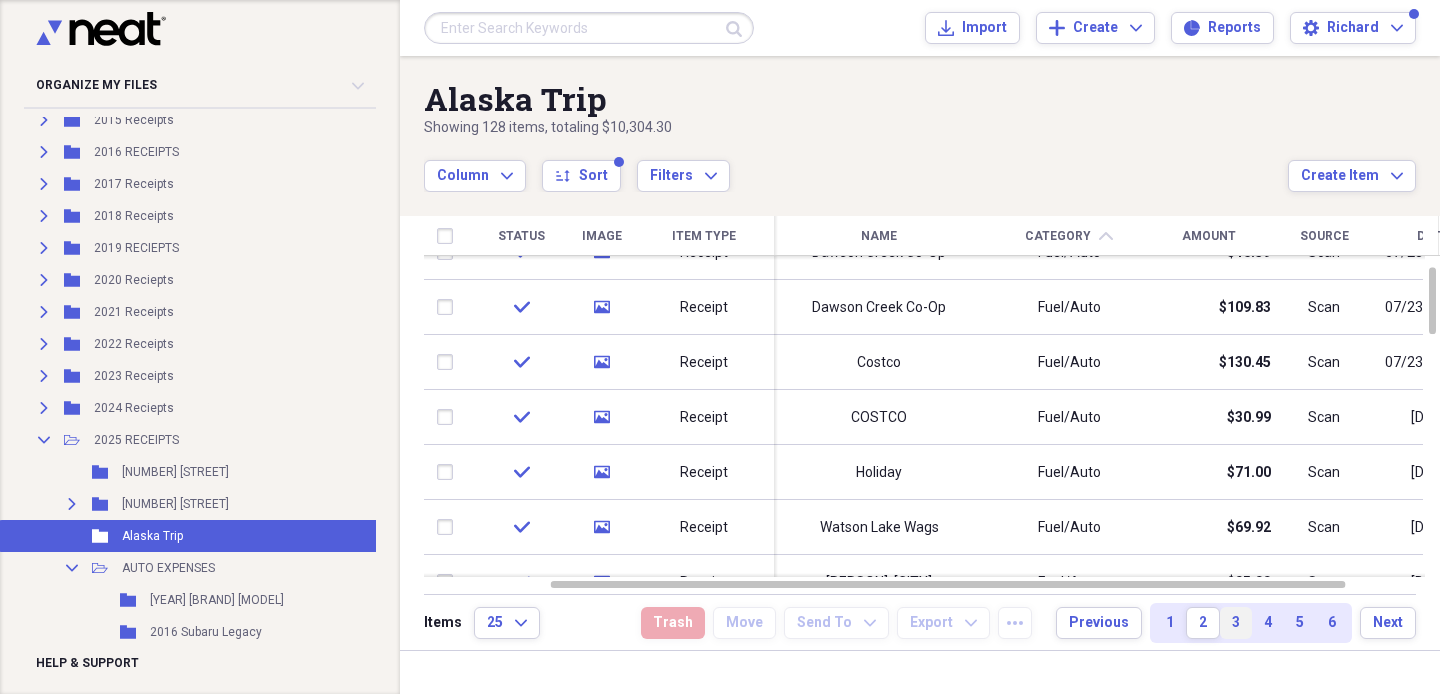 click on "3" at bounding box center [1236, 623] 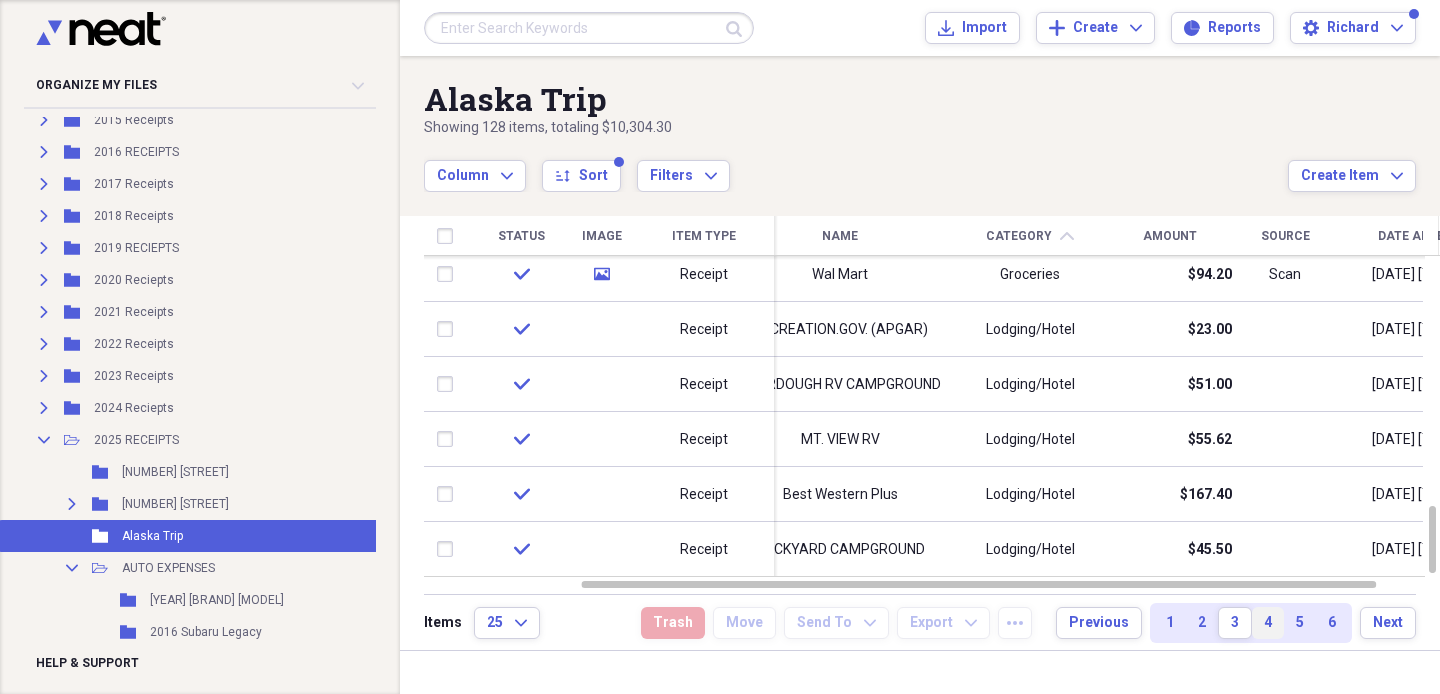 click on "4" at bounding box center [1268, 623] 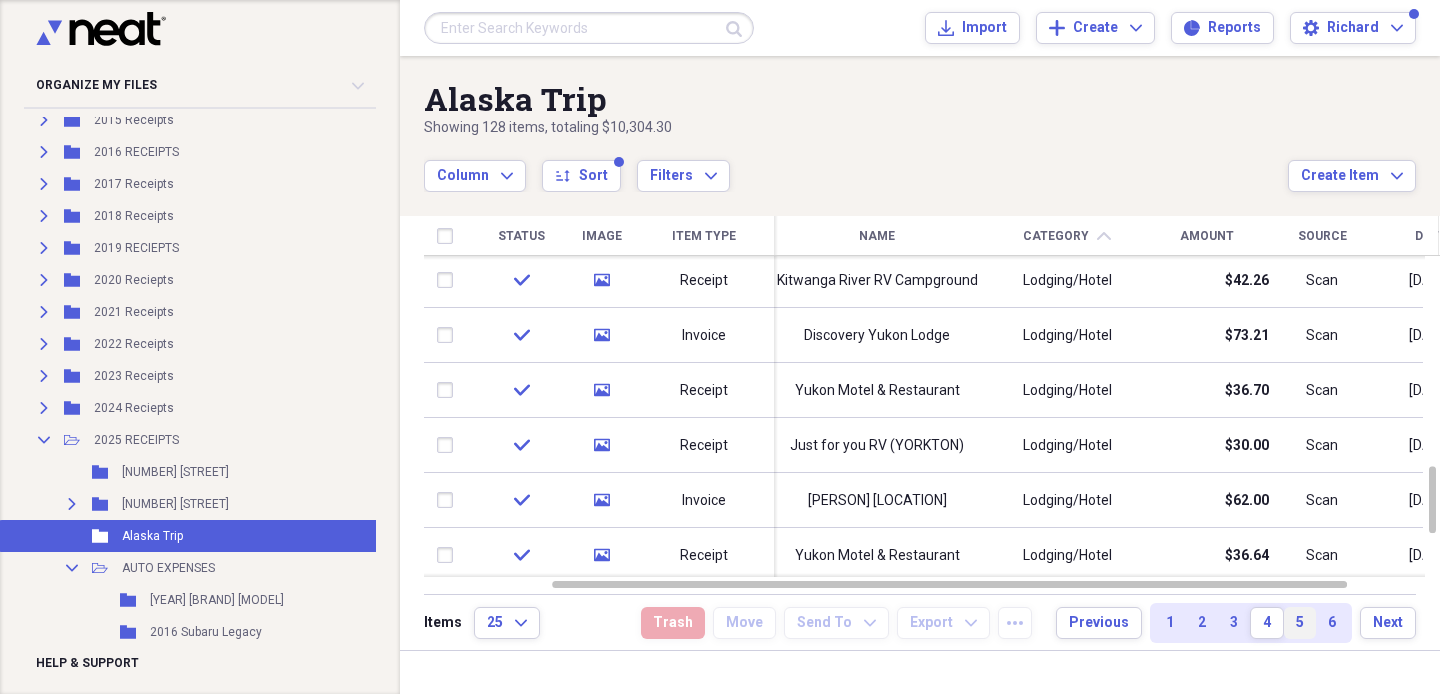 click on "5" at bounding box center [1300, 623] 